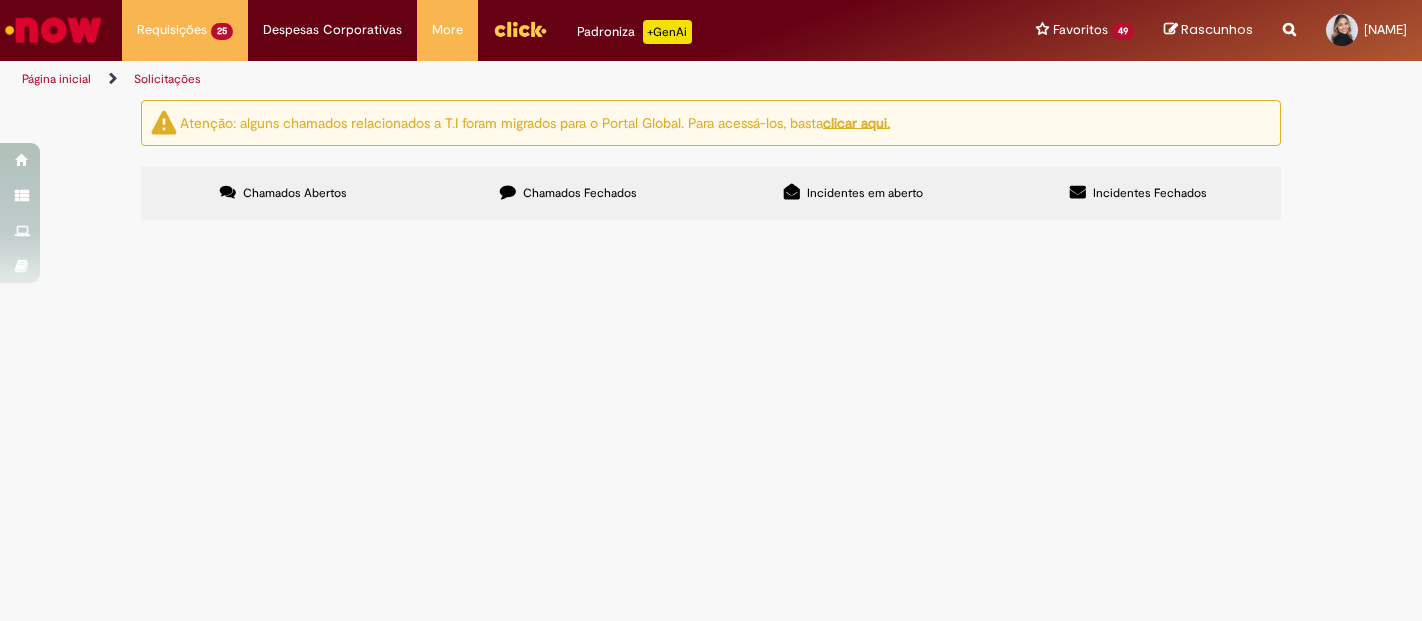 scroll, scrollTop: 0, scrollLeft: 0, axis: both 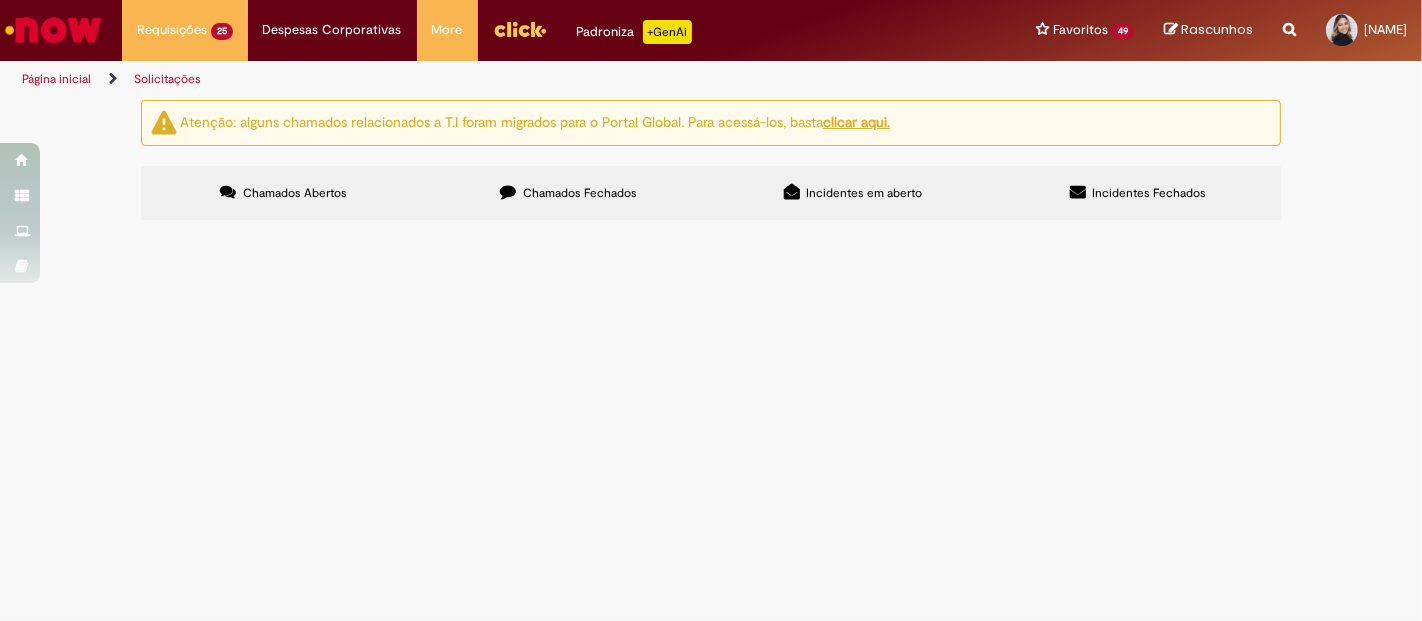 click on "Demandas Conciliação Rota" at bounding box center (0, 0) 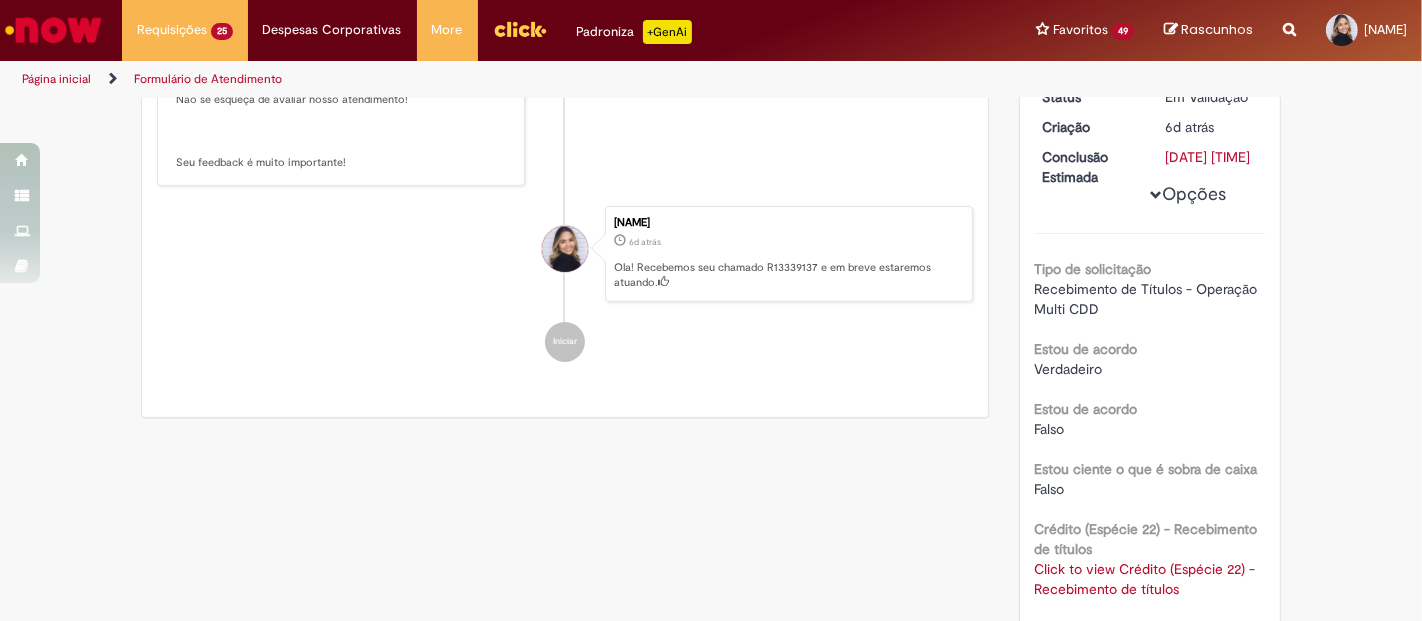 scroll, scrollTop: 0, scrollLeft: 0, axis: both 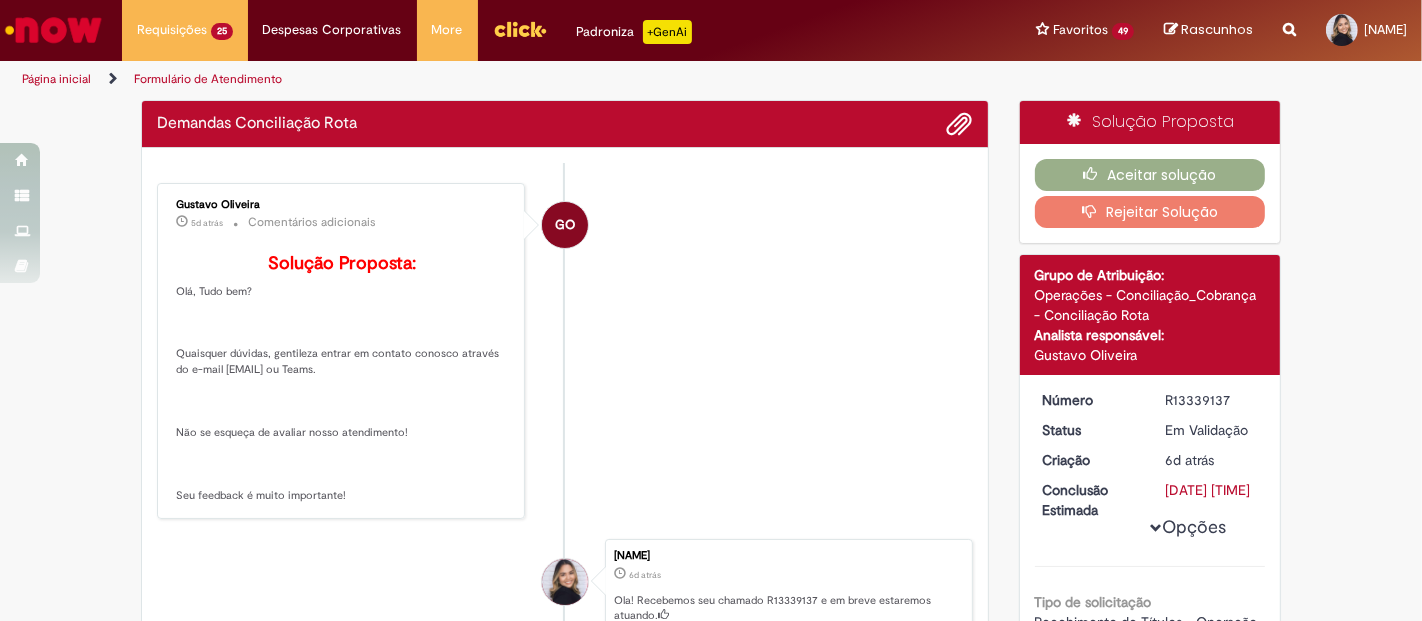 click on "Verificar Código de Barras
Demandas Conciliação Rota
Enviar
GO
Gustavo Oliveira
5d atrás 5 dias atrás     Comentários adicionais
Solução Proposta:
Olá, Tudo bem?
Título recebido conforme solicitado.
Quaisquer dúvidas, gentileza entrar em contato conosco através do e-mail opconcdd@ambev.com.br ou Teams.
Não se esqueça de avaliar nosso atendimento!
Seu feedback é muito importante!" at bounding box center (711, 709) 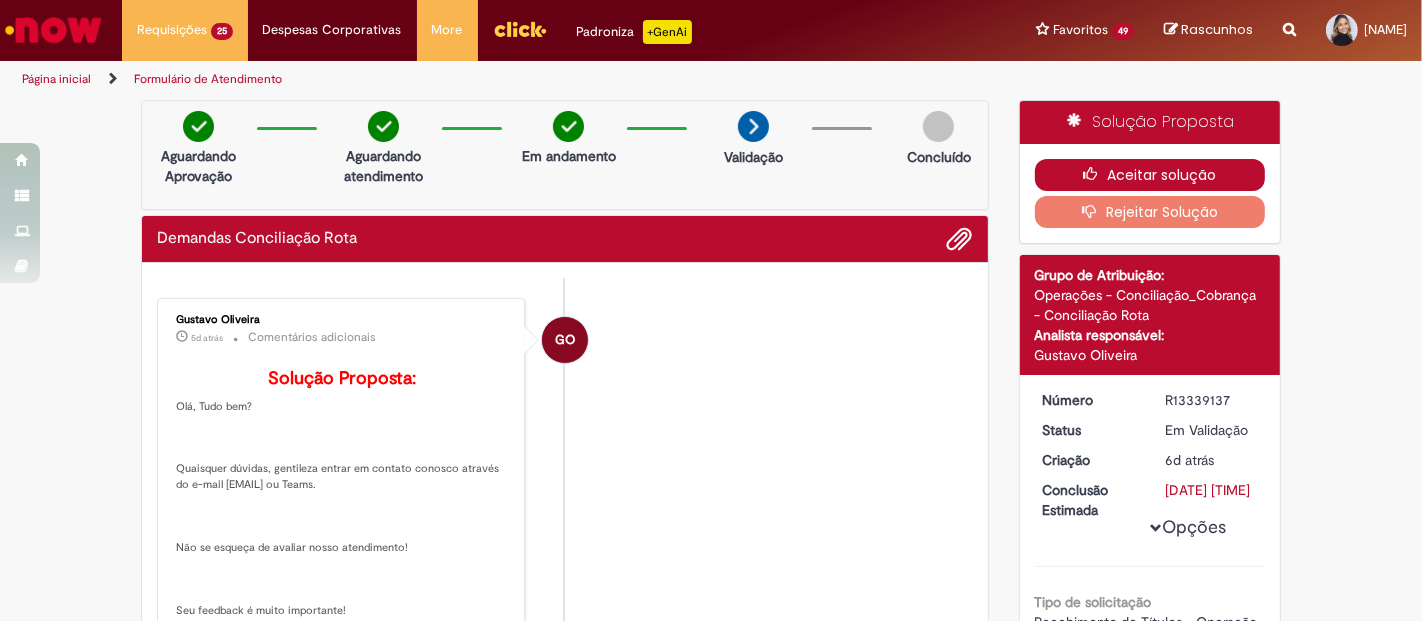 click on "Aceitar solução" at bounding box center [1150, 175] 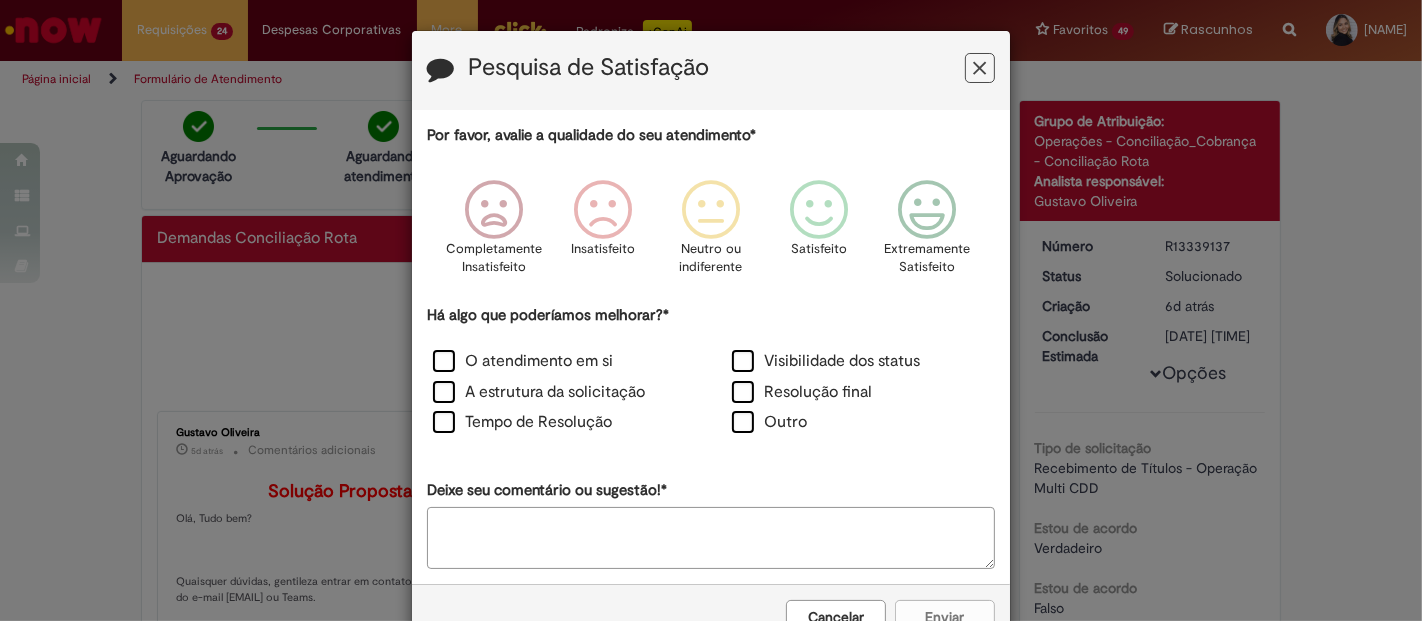 click on "Pesquisa de Satisfação
Por favor, avalie a qualidade do seu atendimento*
Completamente Insatisfeito
Insatisfeito
Neutro ou indiferente
Satisfeito
Extremamente Satisfeito
Há algo que poderíamos melhorar?*
O atendimento em si
Visibilidade dos status
A estrutura da solicitação
Resolução final
Tempo de Resolução
Outro
Deixe seu comentário ou sugestão!*
Cancelar   Enviar" at bounding box center [711, 310] 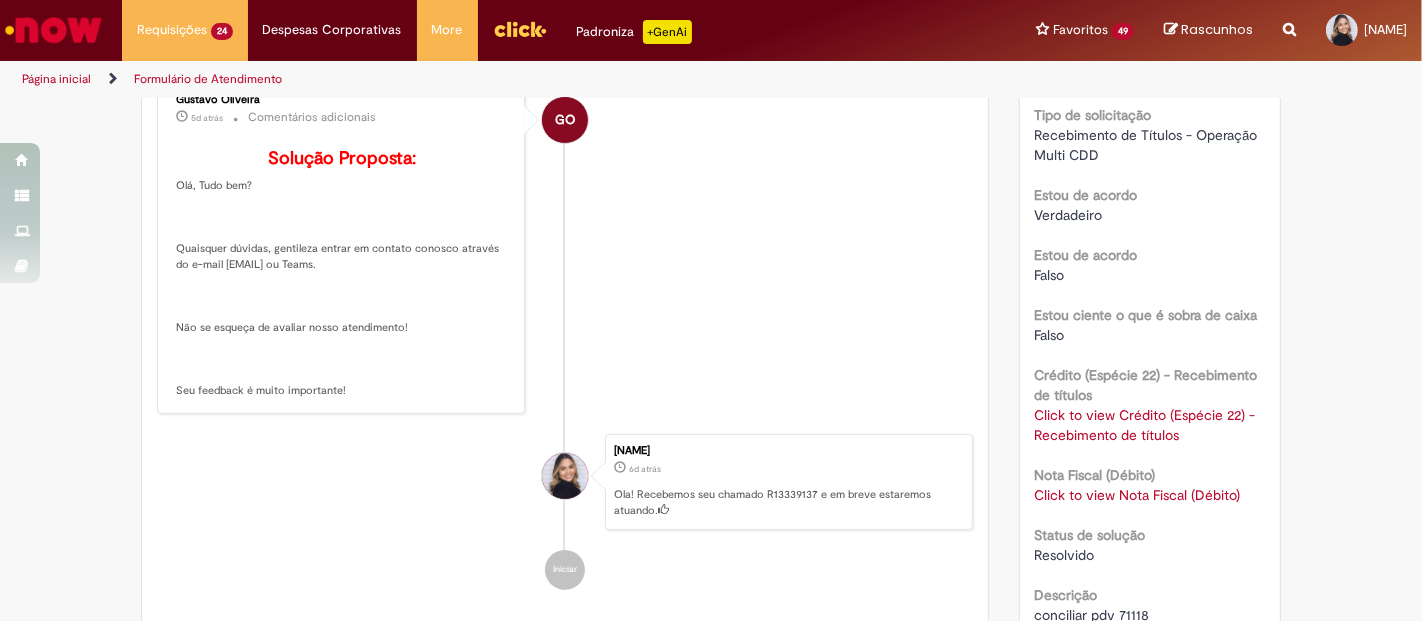 scroll, scrollTop: 444, scrollLeft: 0, axis: vertical 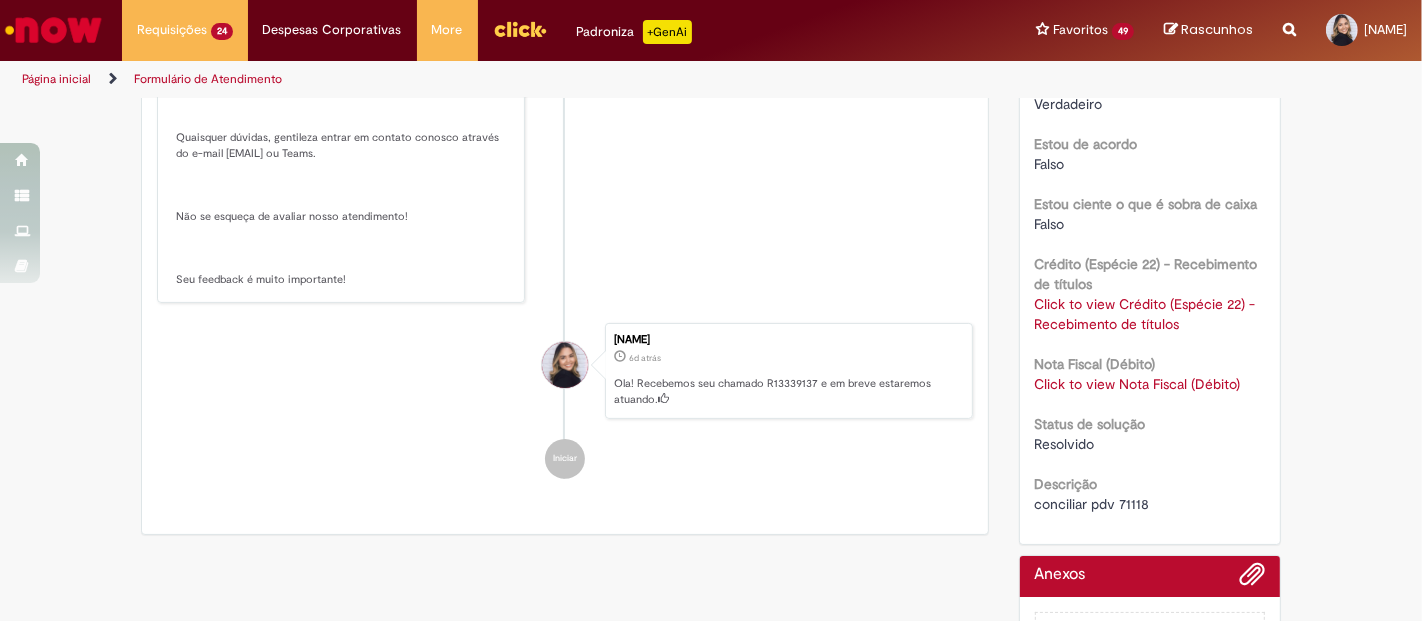 click on "conciliar pdv 71118" at bounding box center [1092, 504] 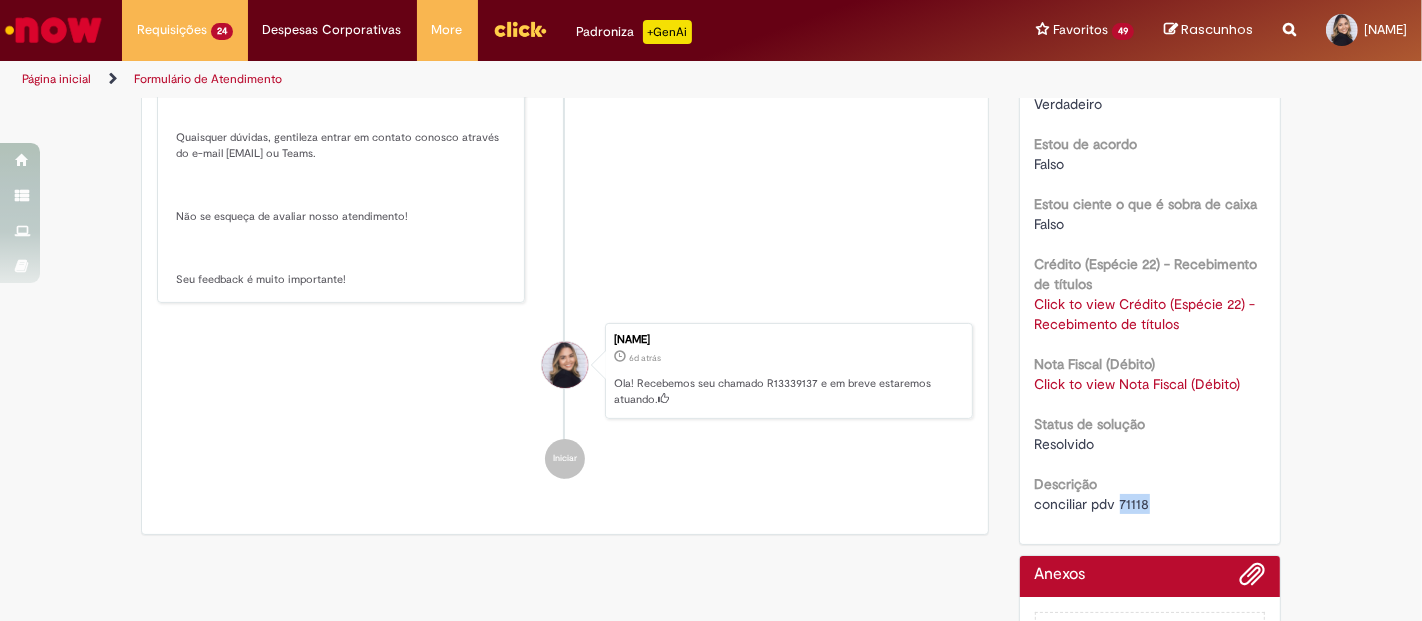 click on "conciliar pdv 71118" at bounding box center (1092, 504) 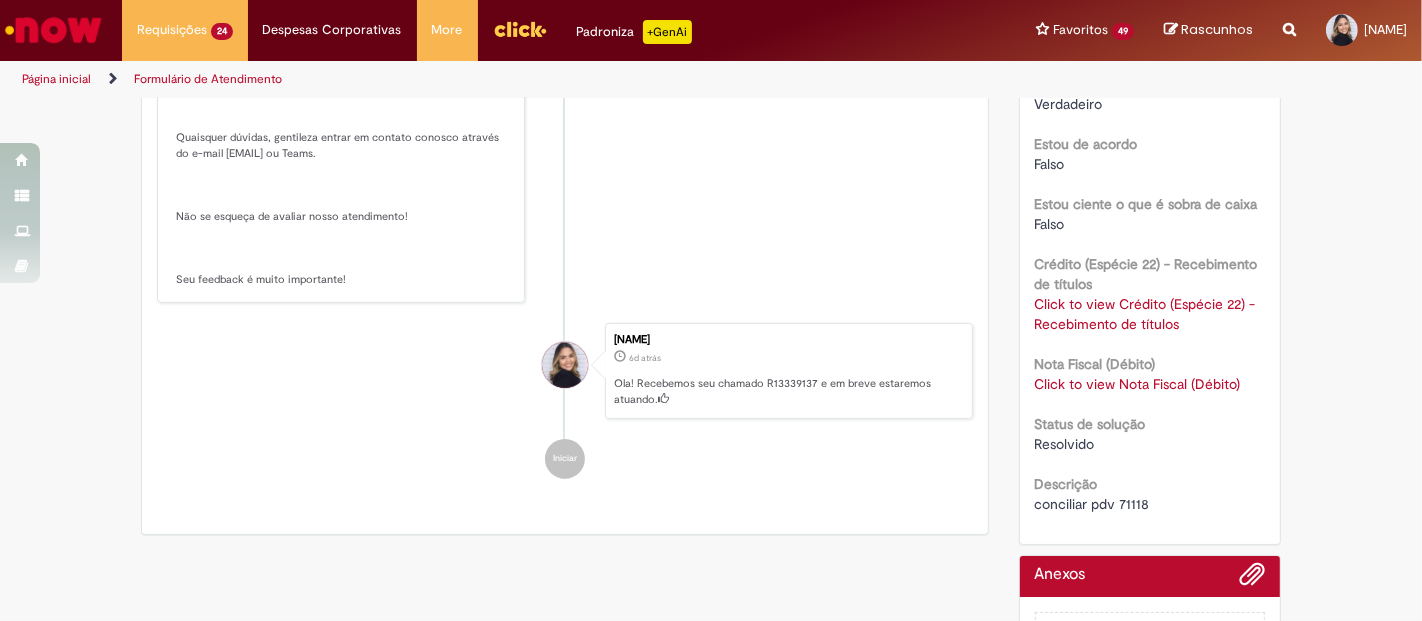 click on "Verificar Código de Barras
Aguardando Aprovação
Aguardando atendimento
Em andamento
Validação
Concluído
Demandas Conciliação Rota
Enviar
[FIRST] [LAST]
[TIME_AGO] [TIME_AGO]     Comentários adicionais
Solução Proposta aceita.
GO" at bounding box center [711, 188] 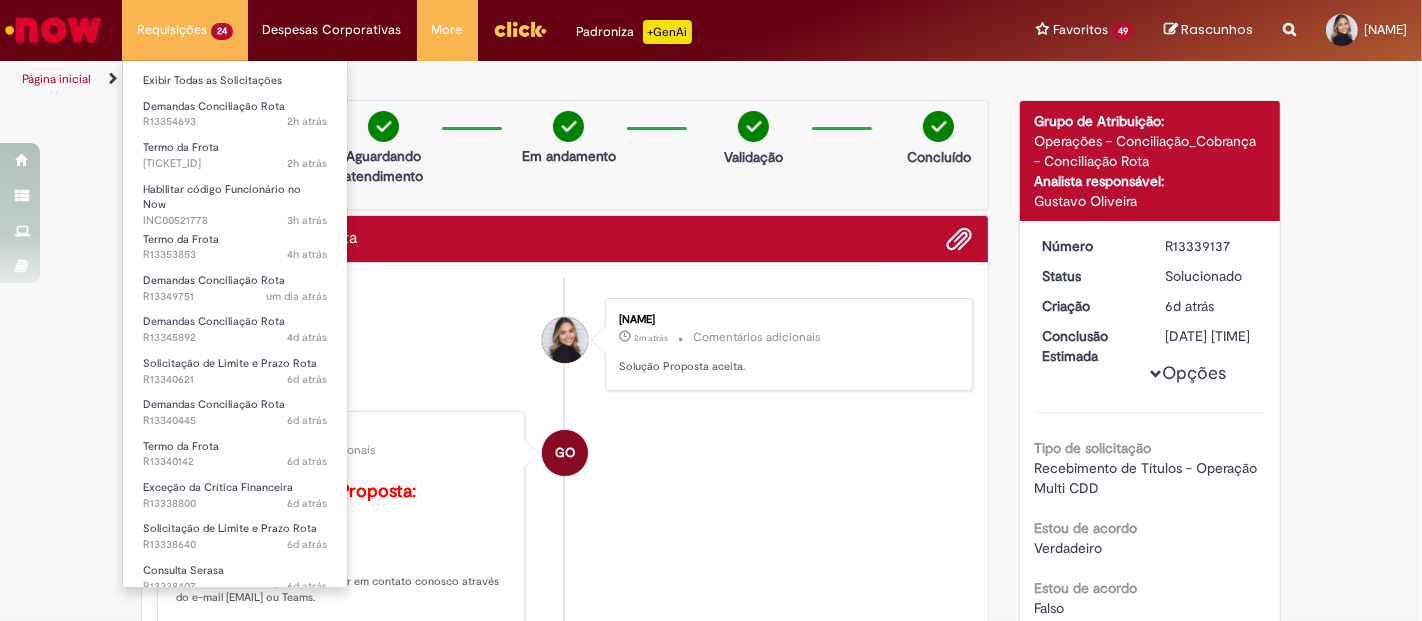 click on "Requisições   24
Exibir Todas as Solicitações
Demandas Conciliação Rota
[TIME_AGO] [TIME_AGO]  [TICKET_ID]
Termo da Frota
[TIME_AGO] [TIME_AGO]  [TICKET_ID]
Habilitar código Funcionário no Now
[TIME_AGO] [TIME_AGO]  [TICKET_ID]
Termo da Frota
[TIME_AGO] [TIME_AGO]  [TICKET_ID]
Demandas Conciliação Rota
[TIME_AGO] [TIME_AGO]  [TICKET_ID]
Demandas Conciliação Rota
[TIME_AGO] [TIME_AGO]  [TICKET_ID]
Solicitação de Limite e Prazo Rota
[TIME_AGO] [TIME_AGO]  [TICKET_ID]
Demandas Conciliação Rota
[TIME_AGO] [TIME_AGO]  [TICKET_ID]
Termo da Frota
[TIME_AGO] [TIME_AGO]  [TICKET_ID]
Exceção da Crítica Financeira
[TIME_AGO] [TIME_AGO]  [TICKET_ID]
Solicitação de Limite e Prazo Rota" at bounding box center (185, 30) 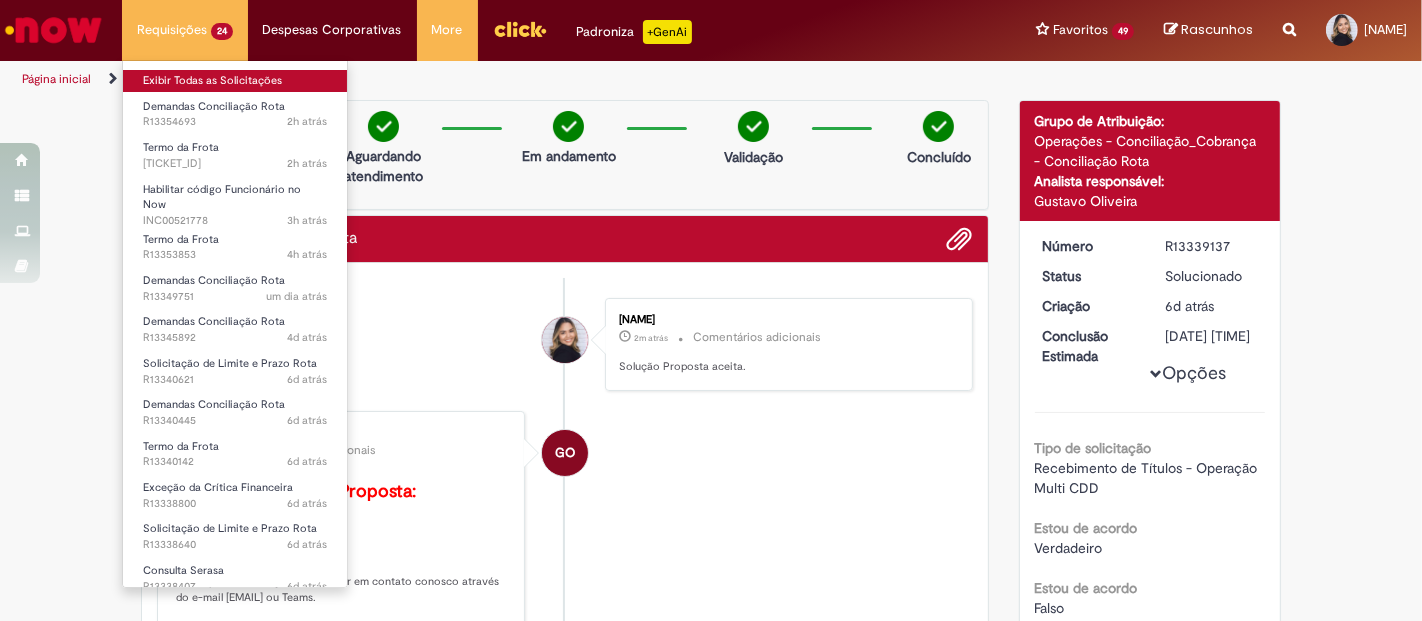 click on "Exibir Todas as Solicitações" at bounding box center (235, 81) 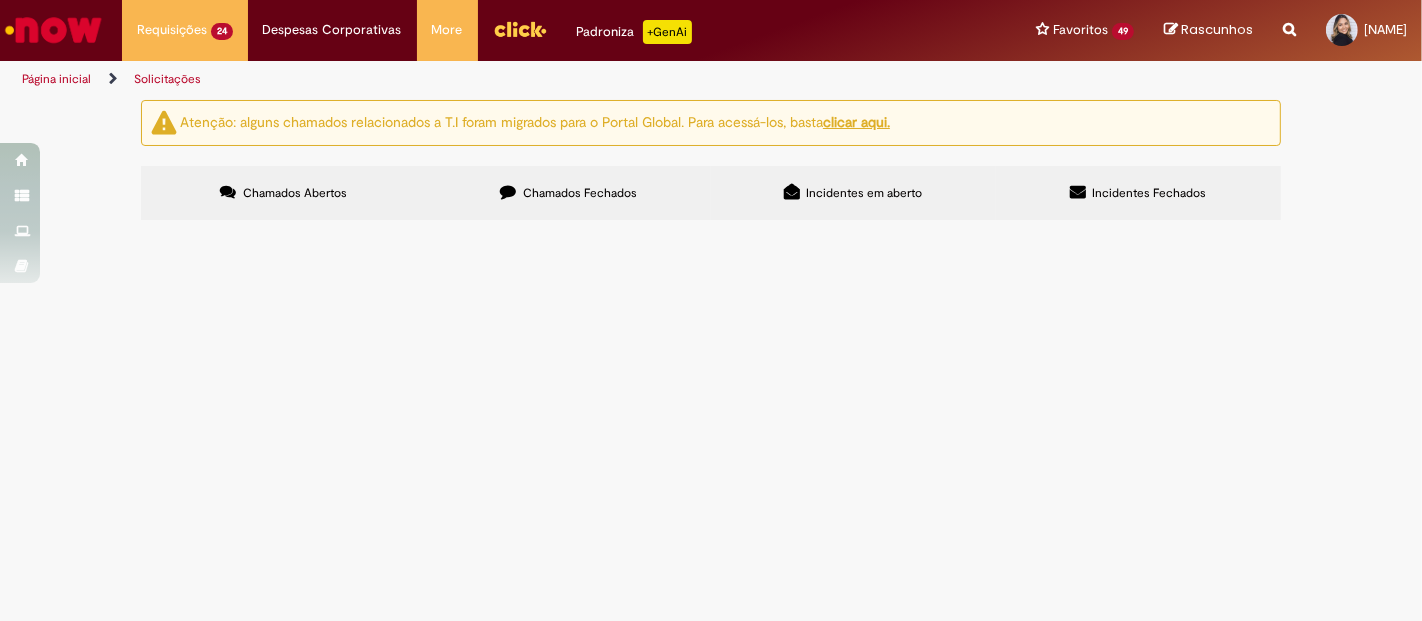 scroll, scrollTop: 530, scrollLeft: 0, axis: vertical 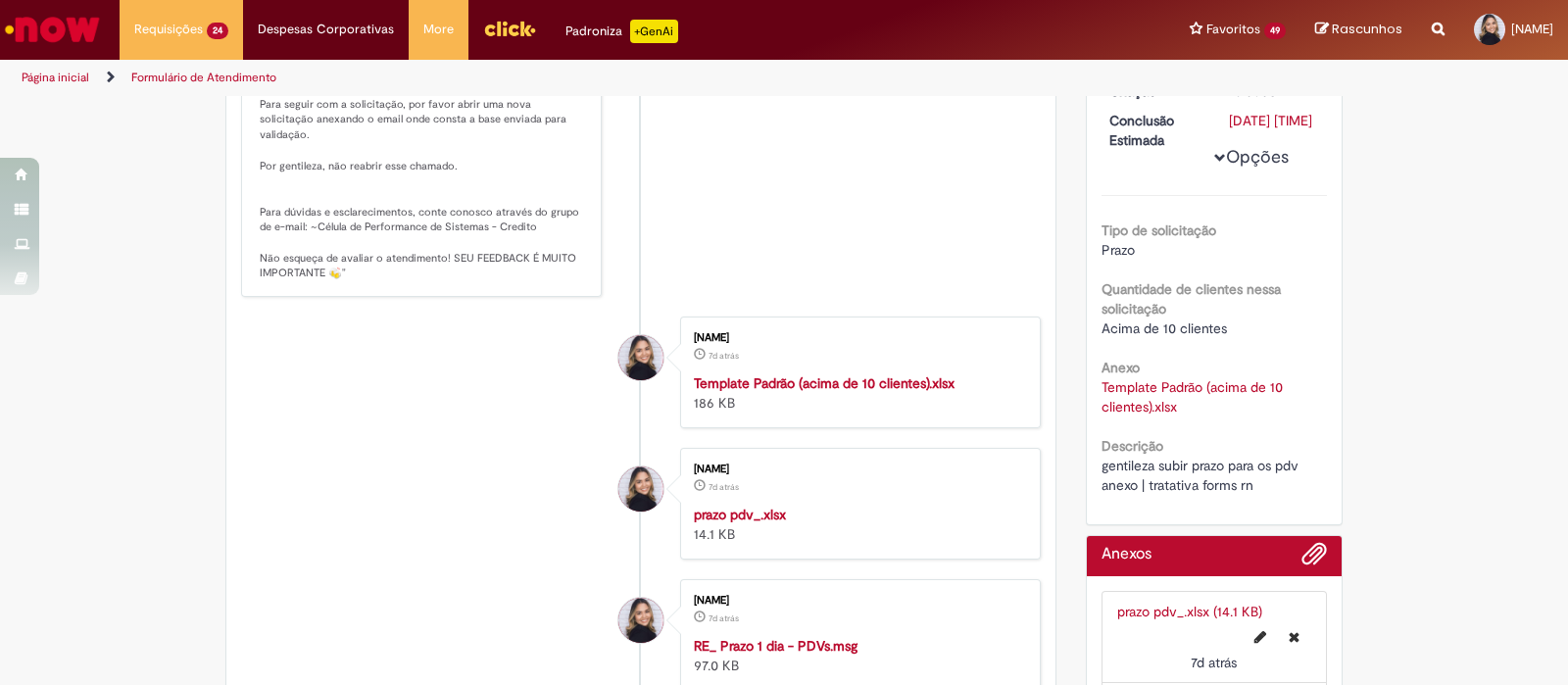 click on "Template Padrão (acima de 10 clientes).xlsx" at bounding box center [824, 383] 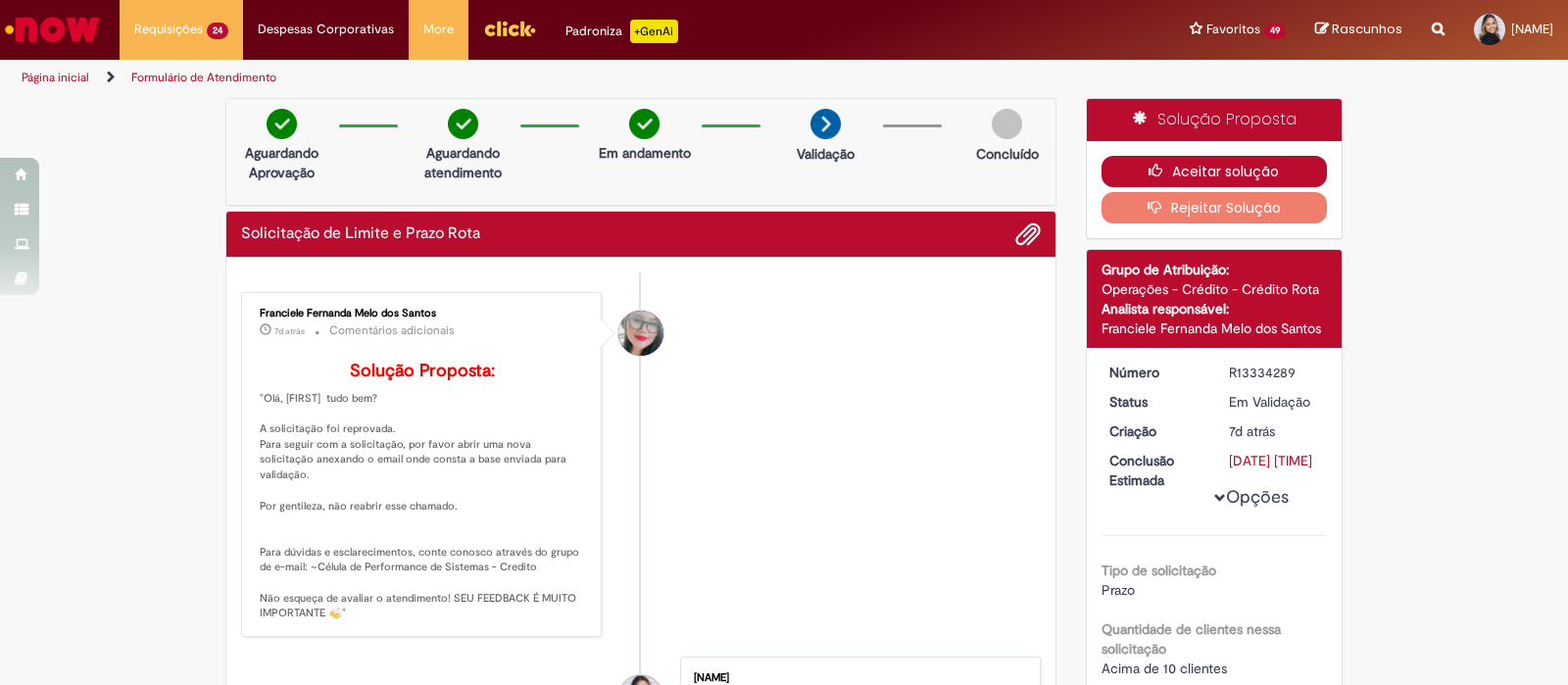 click on "Aceitar solução" at bounding box center (1214, 171) 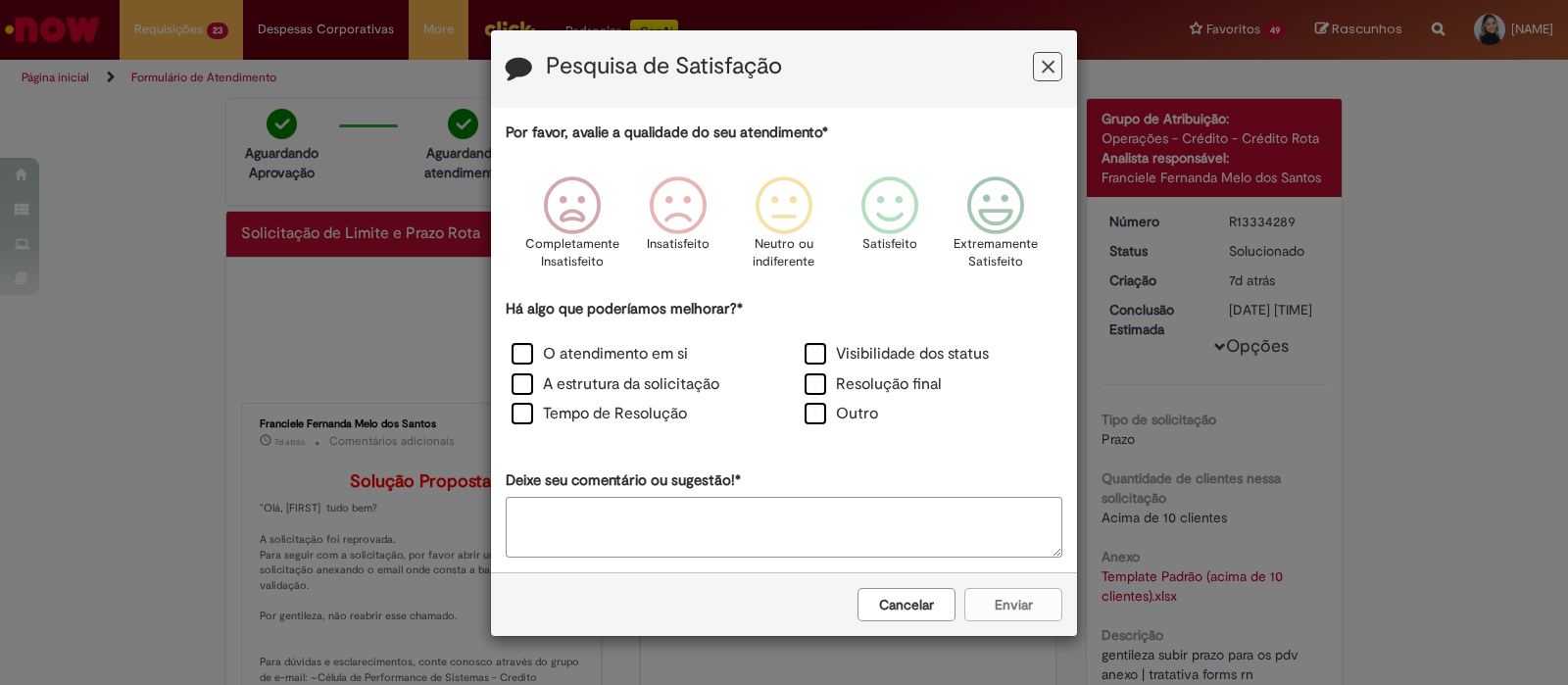 click at bounding box center (1048, 67) 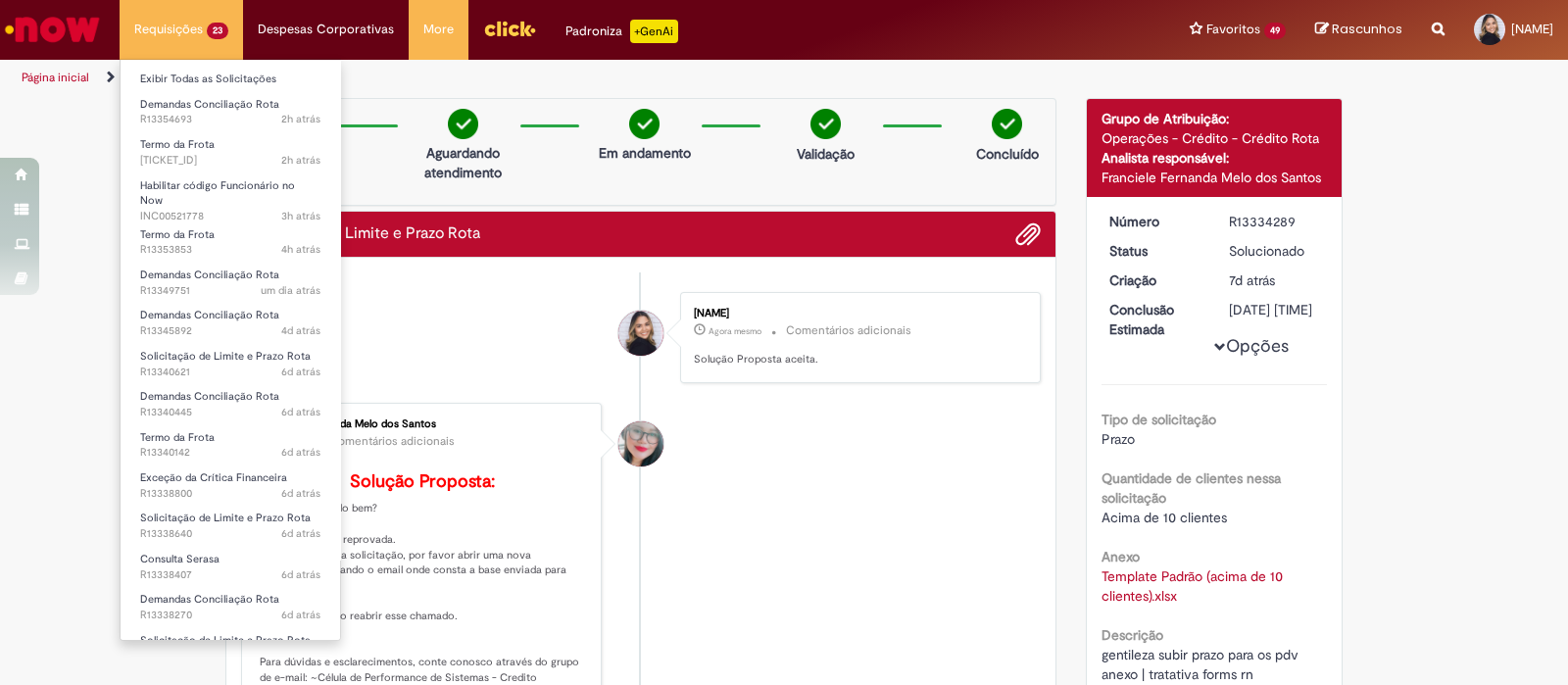 click on "Requisições   23
Exibir Todas as Solicitações
Demandas Conciliação Rota
[TIME_AGO] [TIME_AGO]  [TICKET_ID]
Termo da Frota
[TIME_AGO] [TIME_AGO]  [TICKET_ID]
Habilitar código Funcionário no Now
[TIME_AGO] [TIME_AGO]  [TICKET_ID]
Termo da Frota
[TIME_AGO] [TIME_AGO]  [TICKET_ID]
Demandas Conciliação Rota
[TIME_AGO] [TIME_AGO]  [TICKET_ID]
Demandas Conciliação Rota
[TIME_AGO] [TIME_AGO]  [TICKET_ID]
Solicitação de Limite e Prazo Rota
[TIME_AGO] [TIME_AGO]  [TICKET_ID]
Demandas Conciliação Rota
[TIME_AGO] [TIME_AGO]  [TICKET_ID]
Termo da Frota
[TIME_AGO] [TIME_AGO]  [TICKET_ID]
Exceção da Crítica Financeira
[TIME_AGO] [TIME_AGO]  [TICKET_ID]
Solicitação de Limite e Prazo Rota" at bounding box center (181, 29) 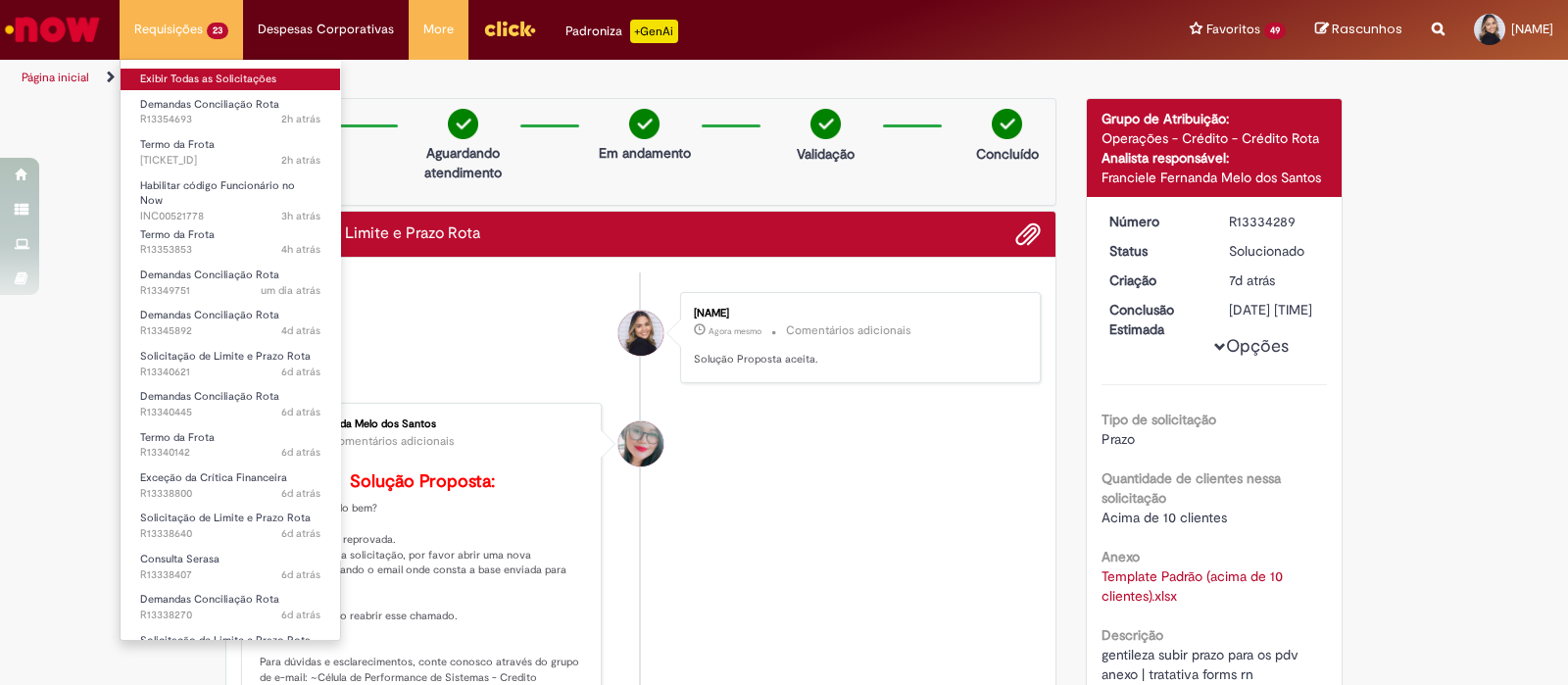 click on "Exibir Todas as Solicitações" at bounding box center [230, 79] 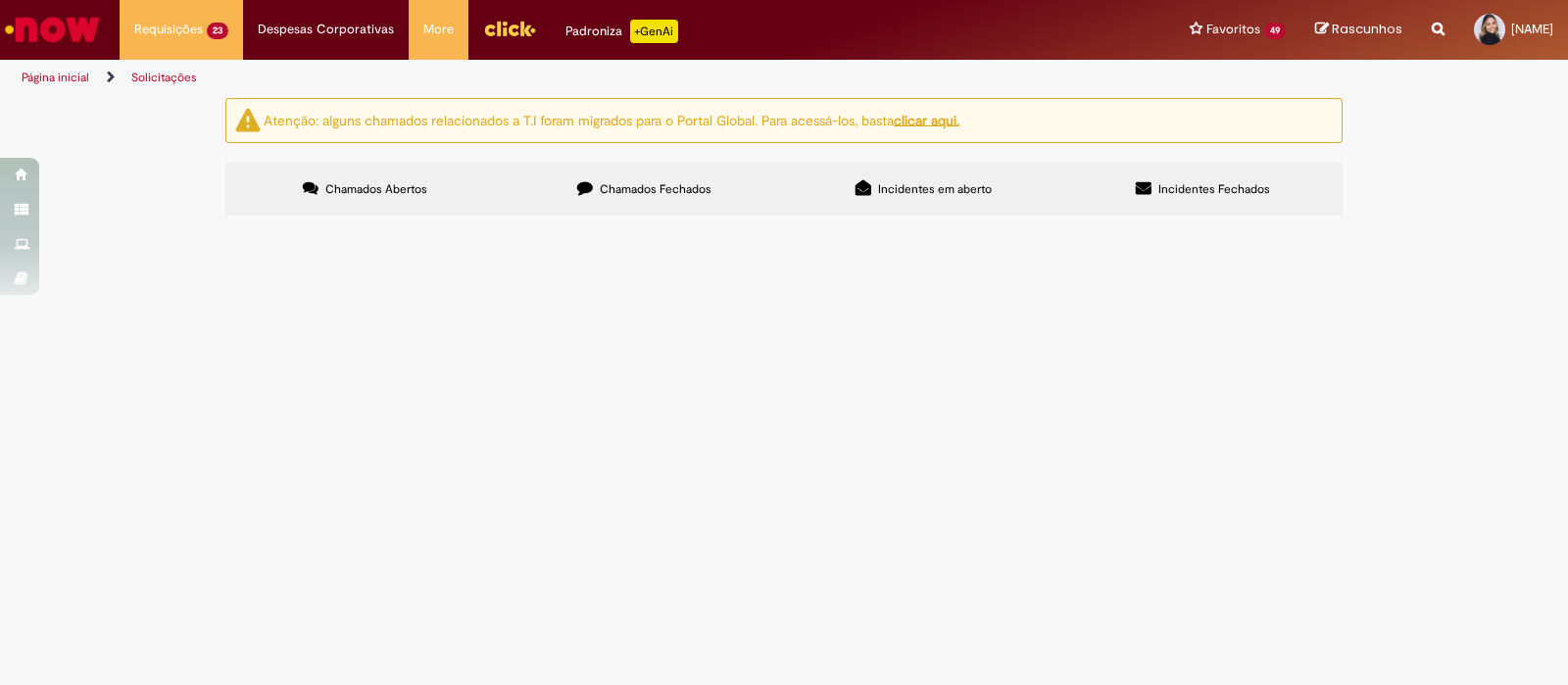 click on "Solicitação de Limite e Prazo Rota" at bounding box center [0, 0] 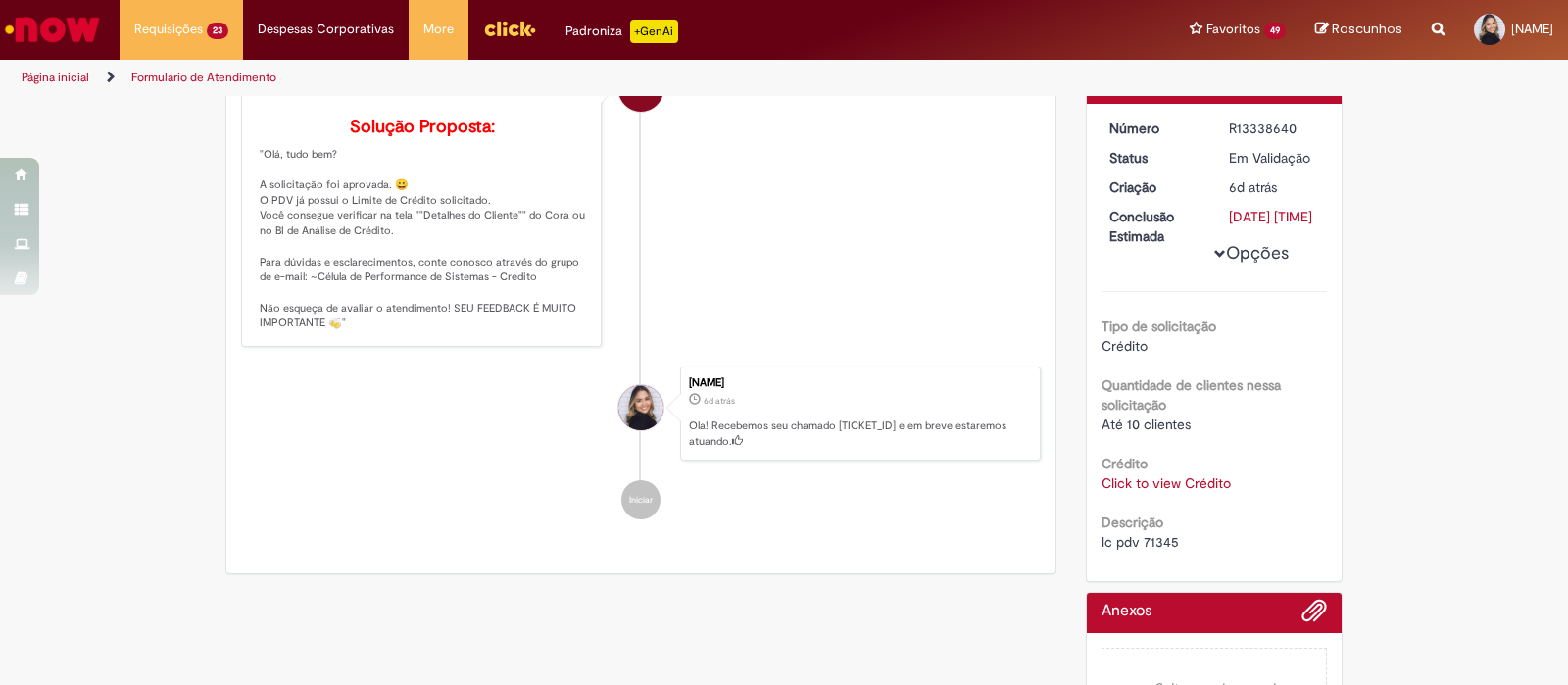scroll, scrollTop: 367, scrollLeft: 0, axis: vertical 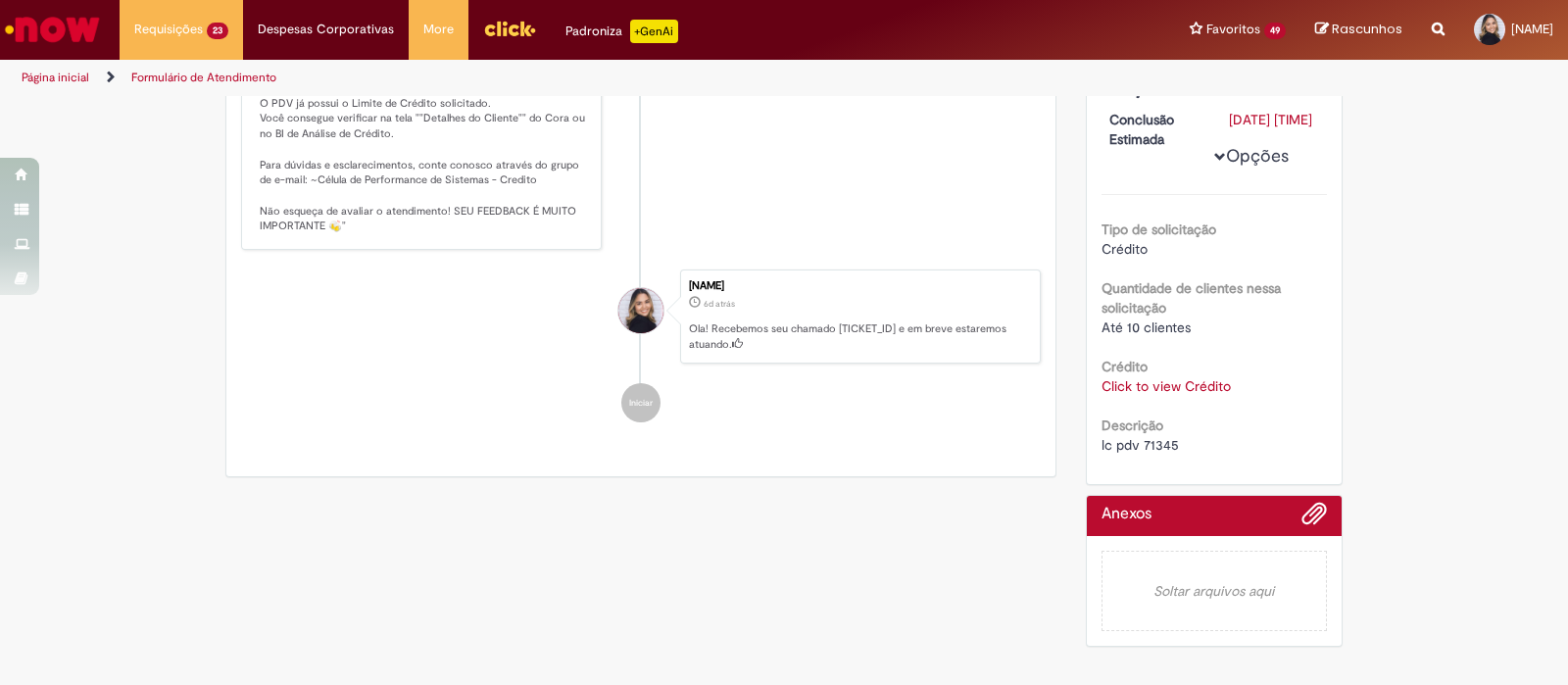 click on "lc pdv 71345" at bounding box center (1140, 445) 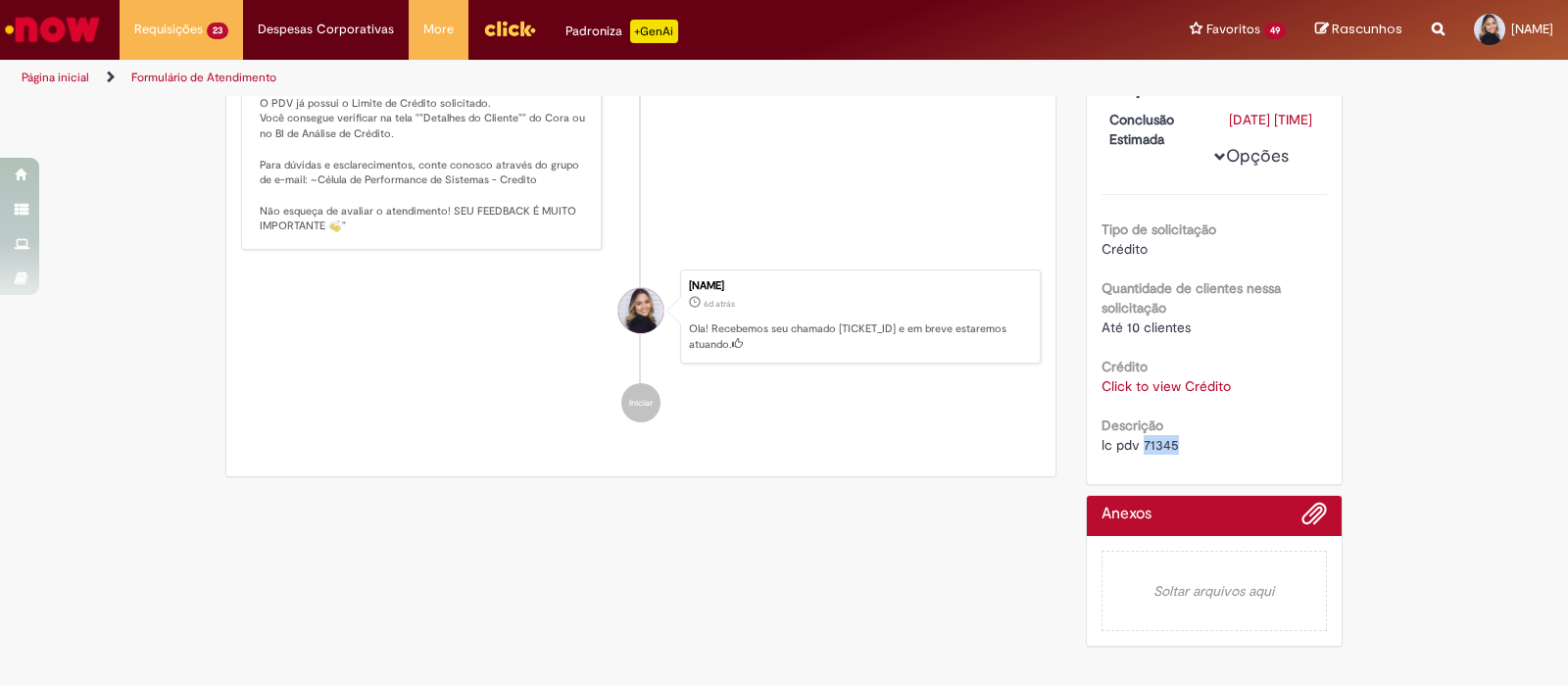 click on "lc pdv 71345" at bounding box center (1140, 445) 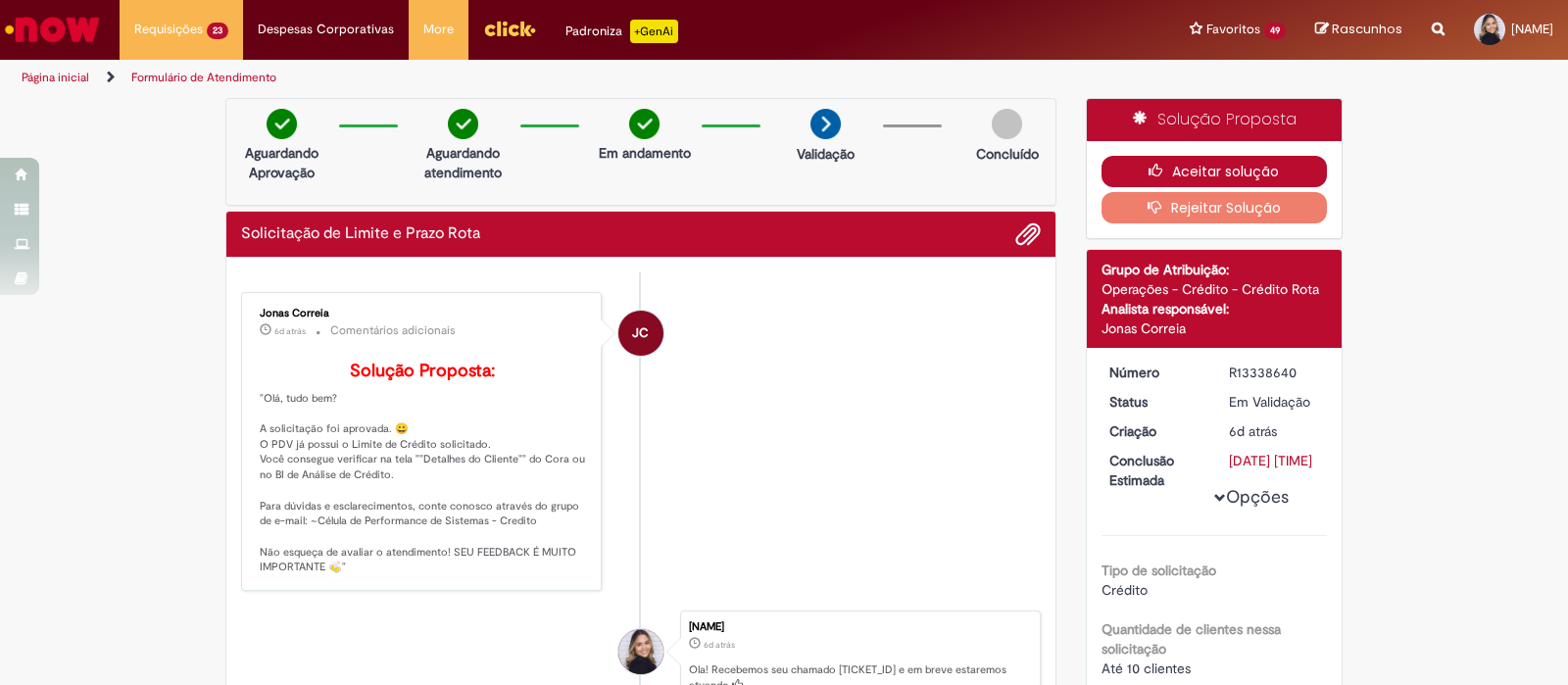 click on "Aceitar solução" at bounding box center (1214, 171) 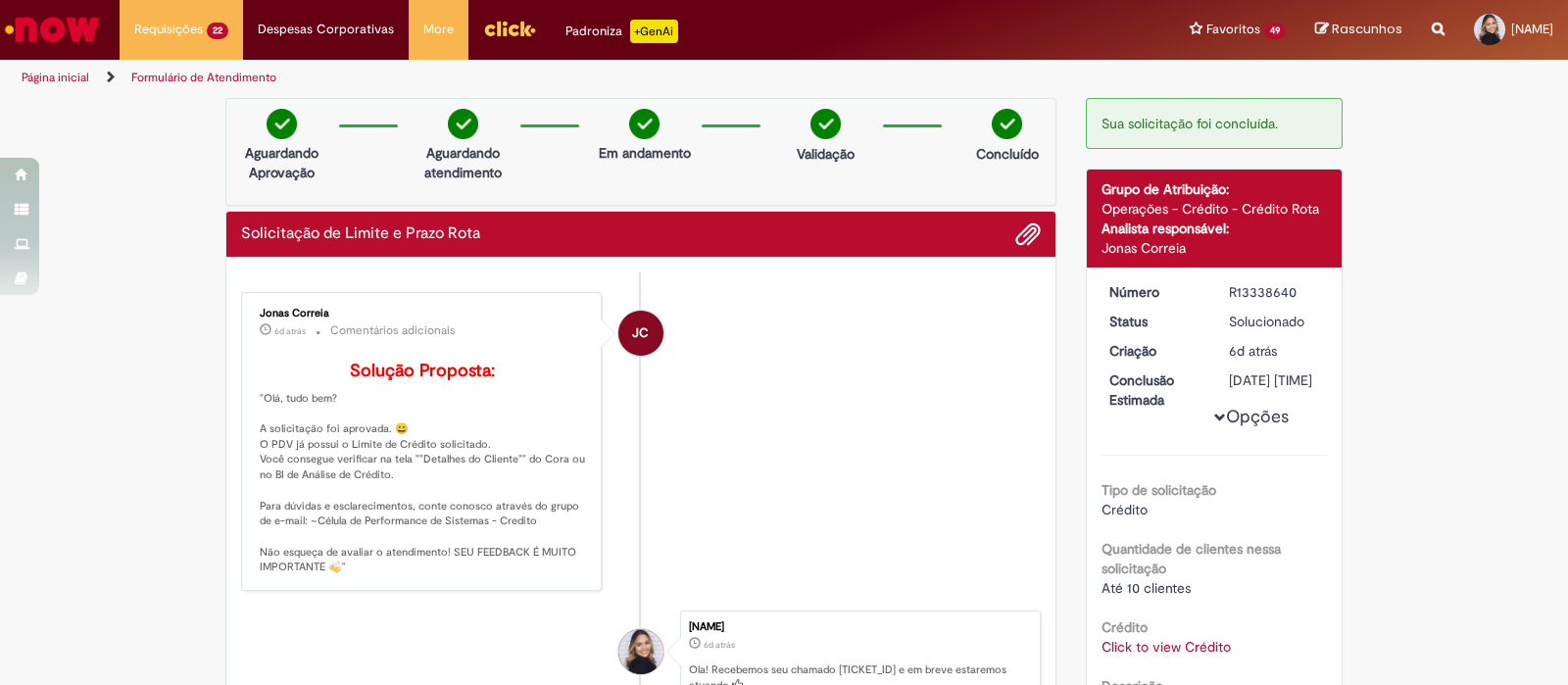 click on "Sua solicitação foi concluída.
Detalhes do tíquete
Grupo de Atribuição:
Operações - Crédito - Crédito Rota
Analista responsável:
[FIRST] [LAST]
Número
[TICKET_ID]
Status
Solucionado
Criação
[TIME_AGO] [TIME_AGO]
Conclusão Estimada
[DATE] [TIME]
Opções
Tipo de solicitação
Crédito
Quantidade de clientes nessa solicitação
Até 10 clientes
Crédito
Click to view Crédito   Click to view Crédito
Descrição
lc pdv [NUMBER]
Anexos
Soltar arquivos aqui" at bounding box center (1214, 508) 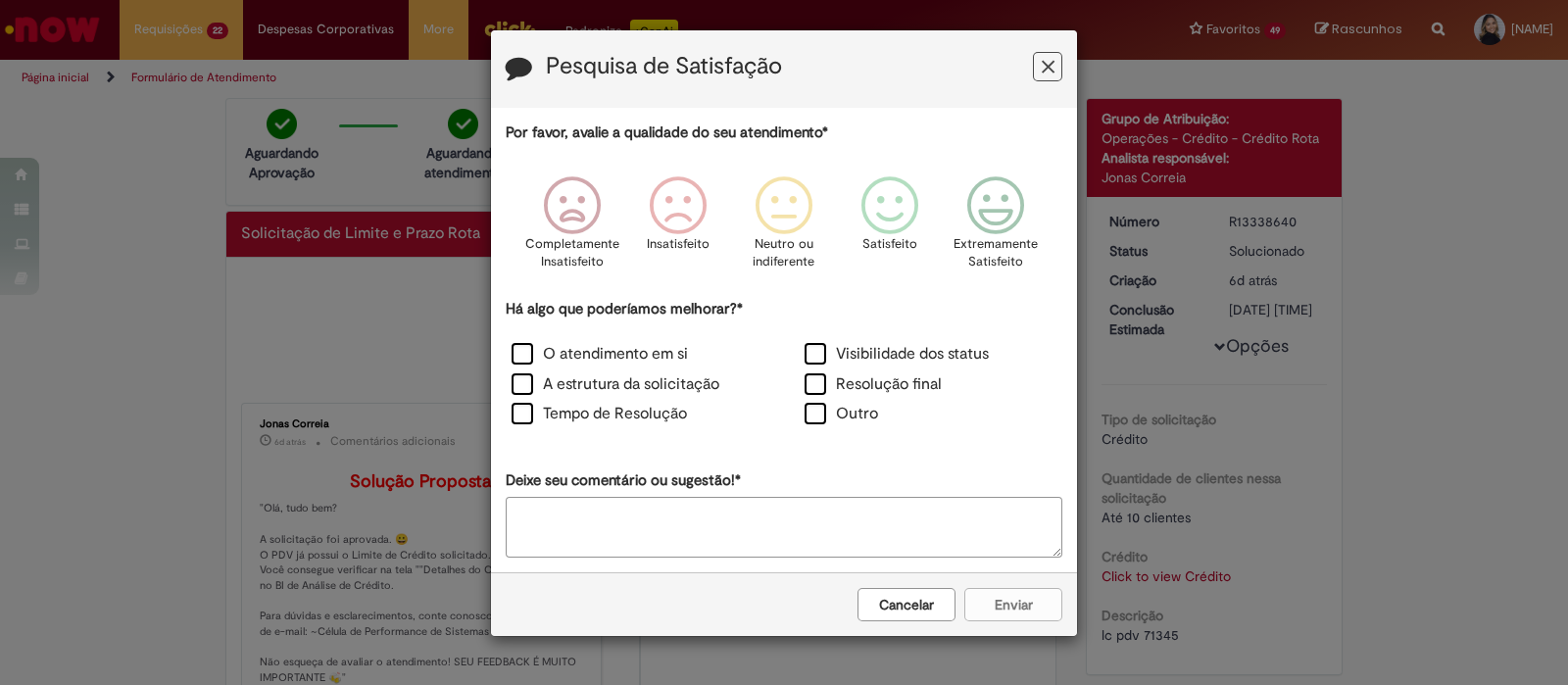 click at bounding box center [1048, 67] 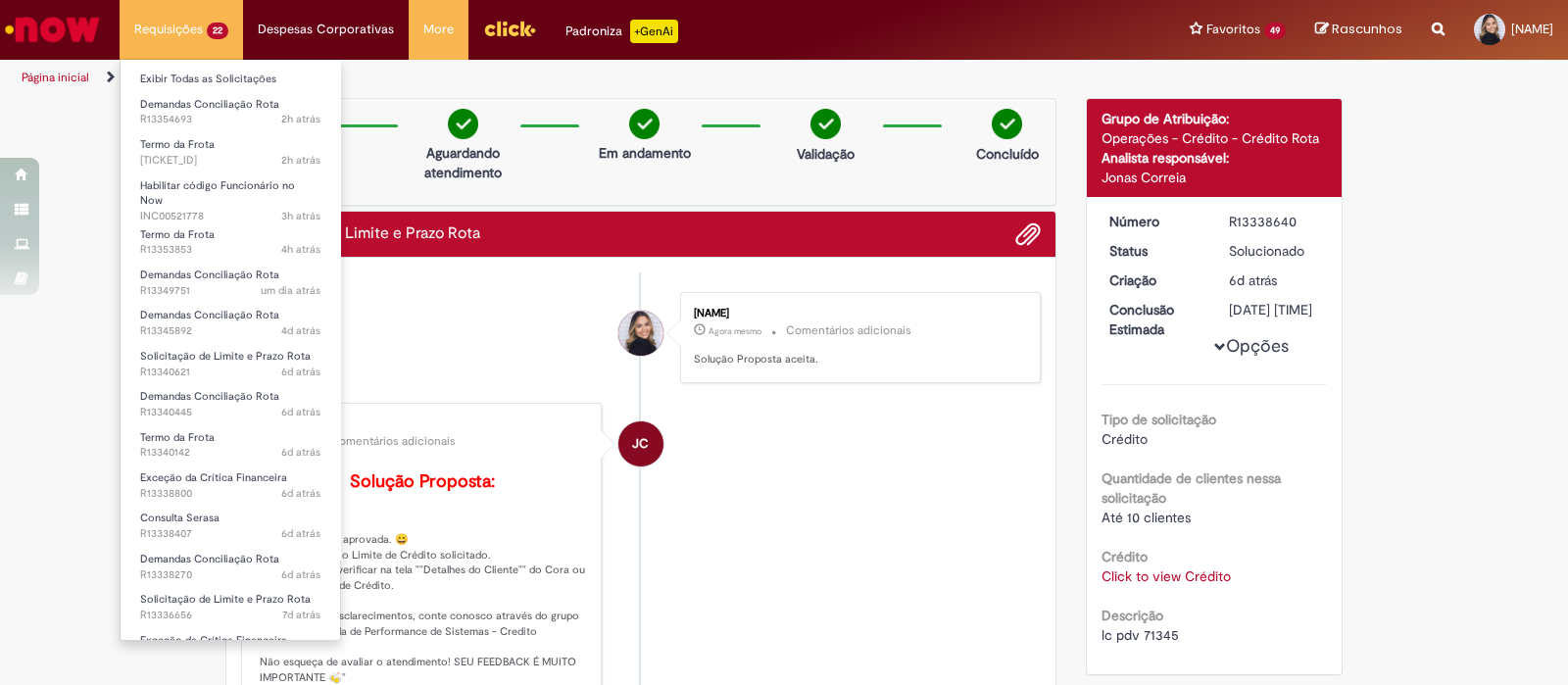 click on "Requisições   22
Exibir Todas as Solicitações
Demandas Conciliação Rota
2h atrás 2 horas atrás  R13354693
Termo da Frota
2h atrás 2 horas atrás  R13354632
Habilitar código Funcionário no Now
3h atrás 3 horas atrás  INC00521778
Termo da Frota
4h atrás 4 horas atrás  R13353853
Demandas Conciliação Rota
um dia atrás um dia atrás  R13349751
Demandas Conciliação Rota
4d atrás 4 dias atrás  R13345892
Solicitação de Limite e Prazo Rota
6d atrás 6 dias atrás  R13340621
Demandas Conciliação Rota
6d atrás 6 dias atrás  R13340445
Termo da Frota
6d atrás 6 dias atrás  R13340142
Exceção da Crítica Financeira
6d atrás 6 dias atrás  R13338800
Consulta Serasa
6d atrás 6 dias atrás" at bounding box center (181, 29) 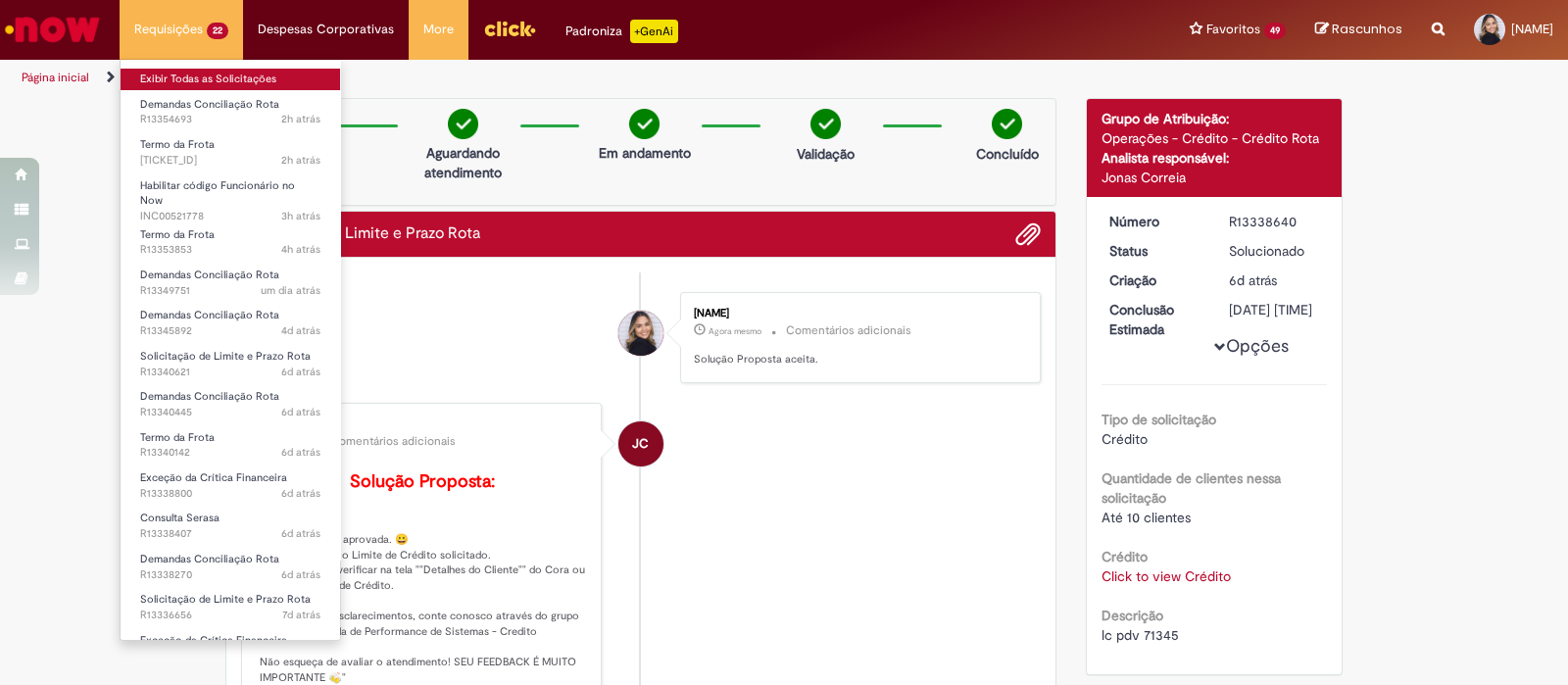 click on "Exibir Todas as Solicitações" at bounding box center (230, 79) 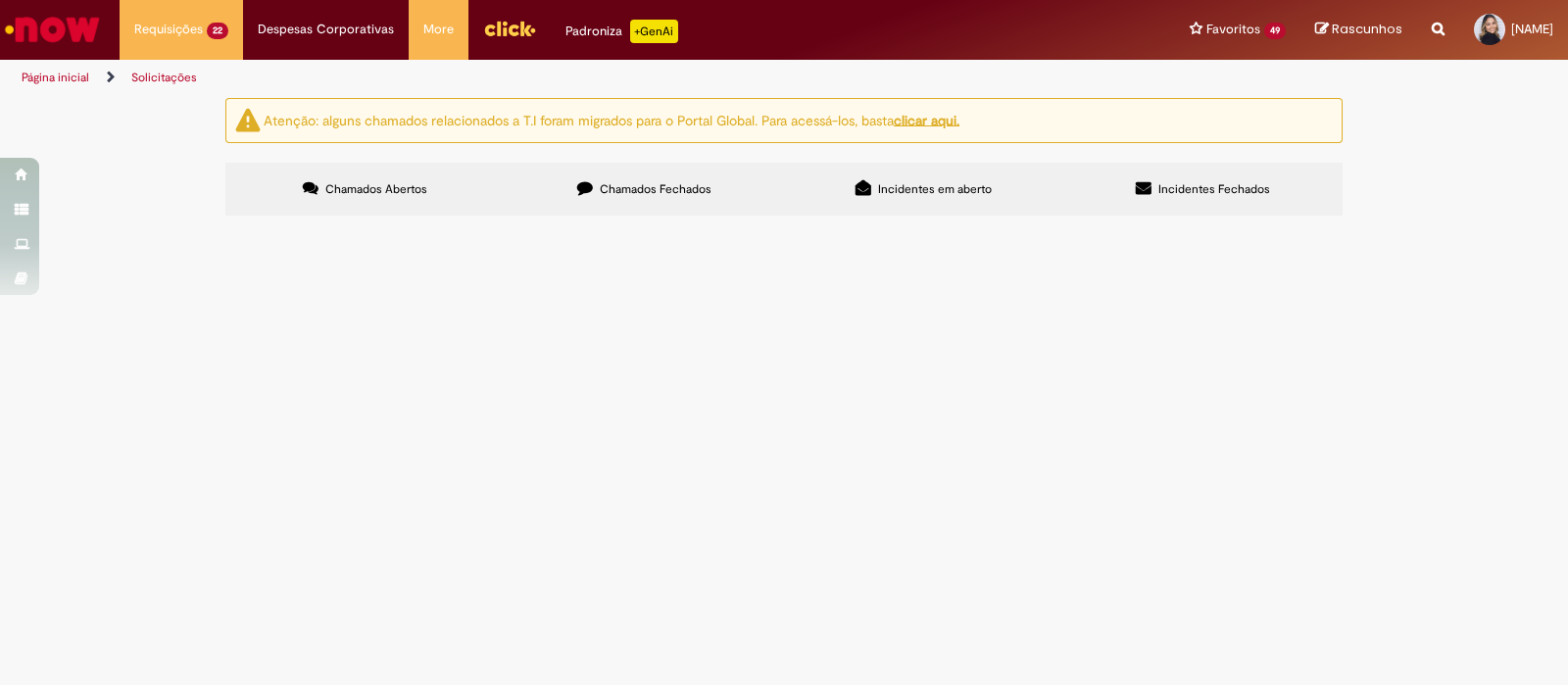 click on "lc pdvs 61682 e 7061" at bounding box center [0, 0] 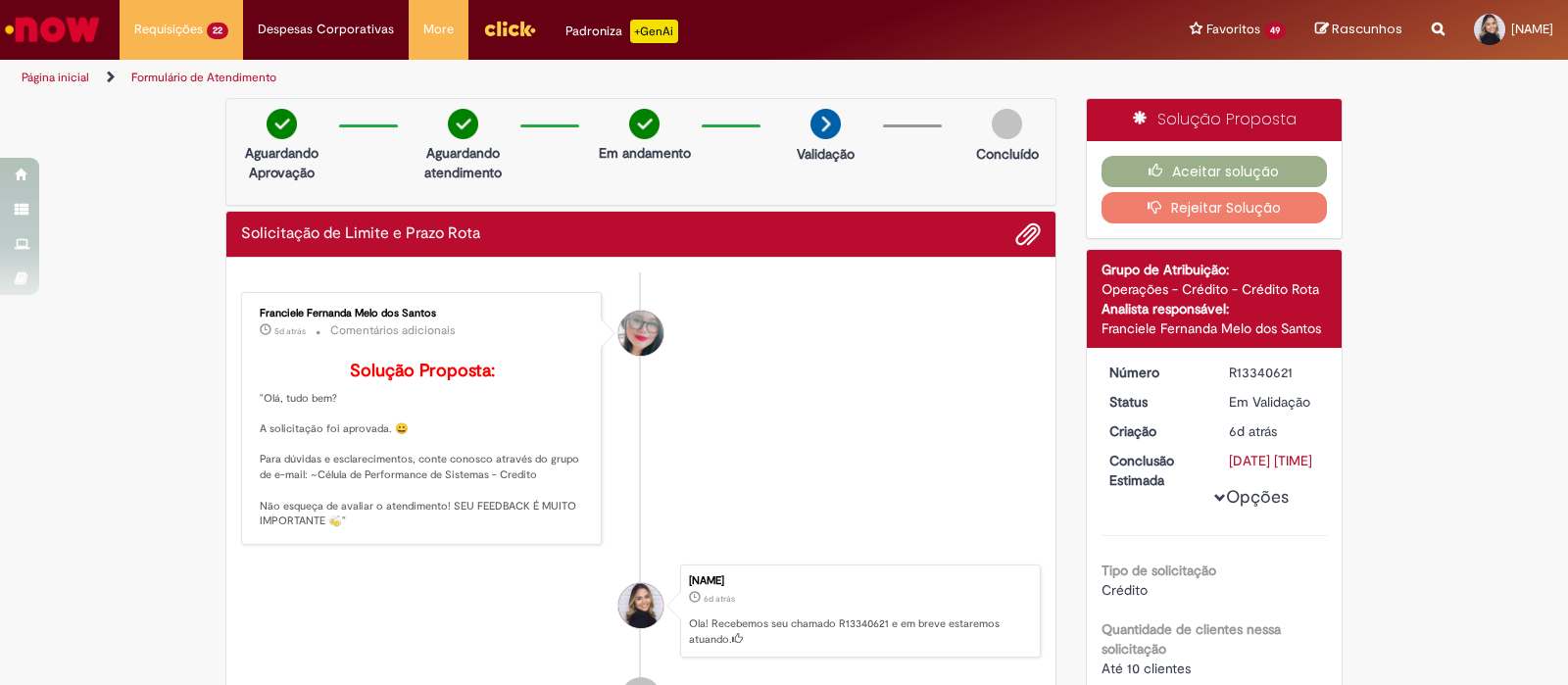 scroll, scrollTop: 244, scrollLeft: 0, axis: vertical 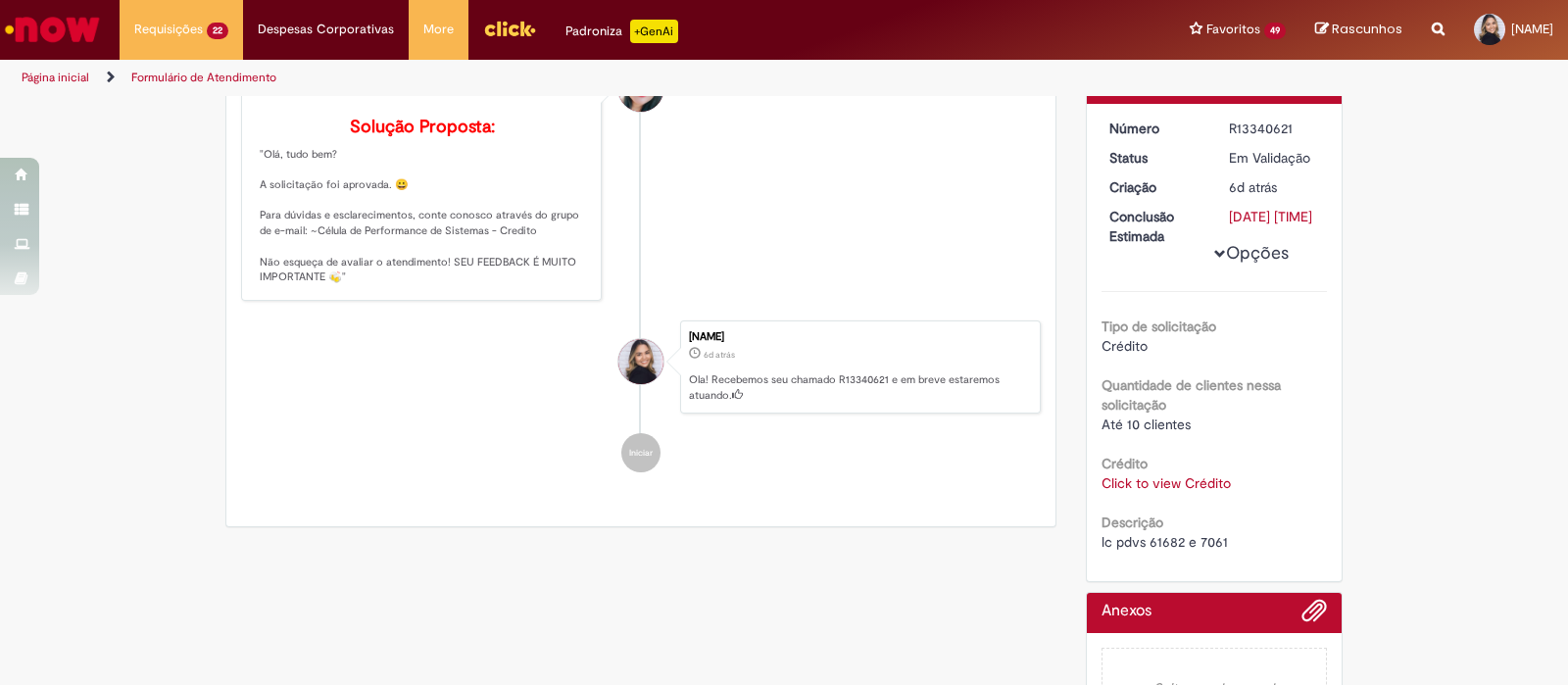 click on "lc pdvs 61682 e 7061" at bounding box center (1164, 542) 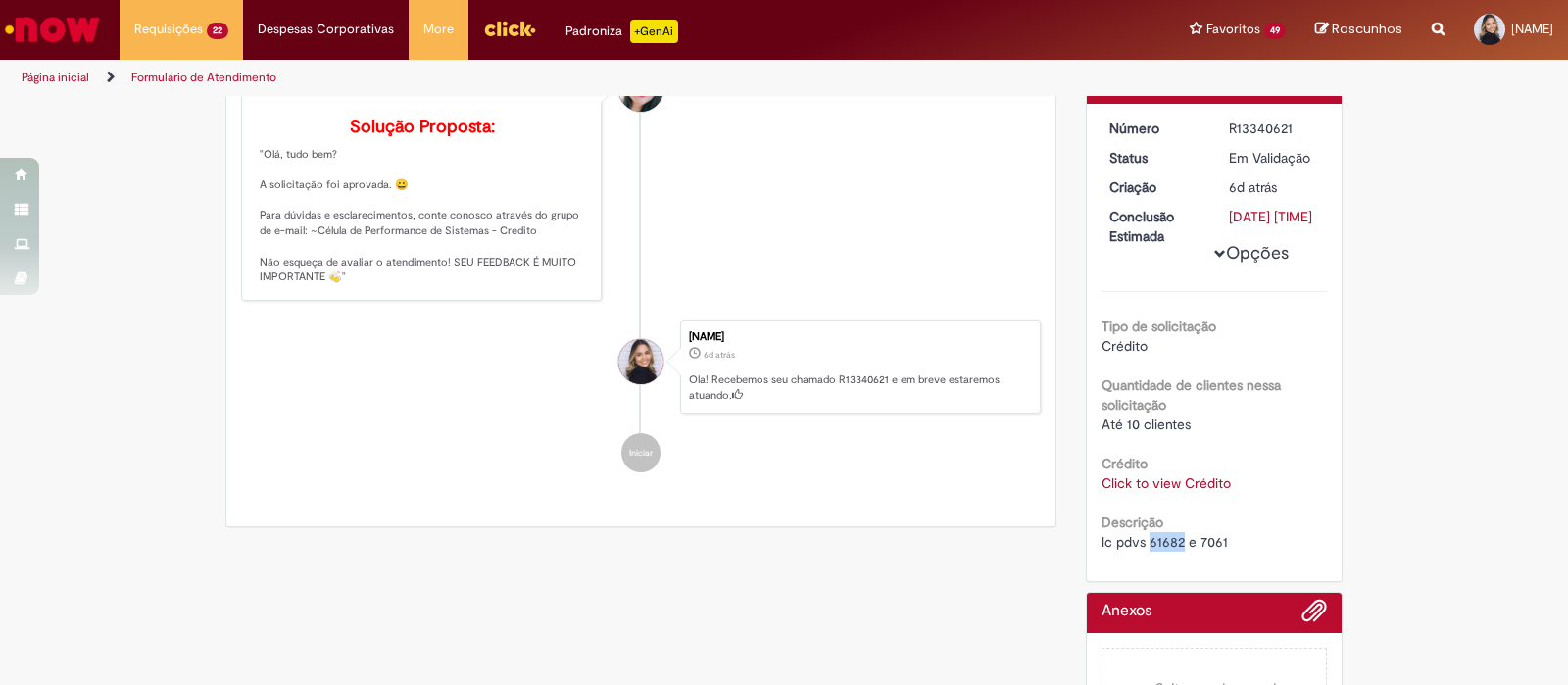 copy on "[NUMBER]" 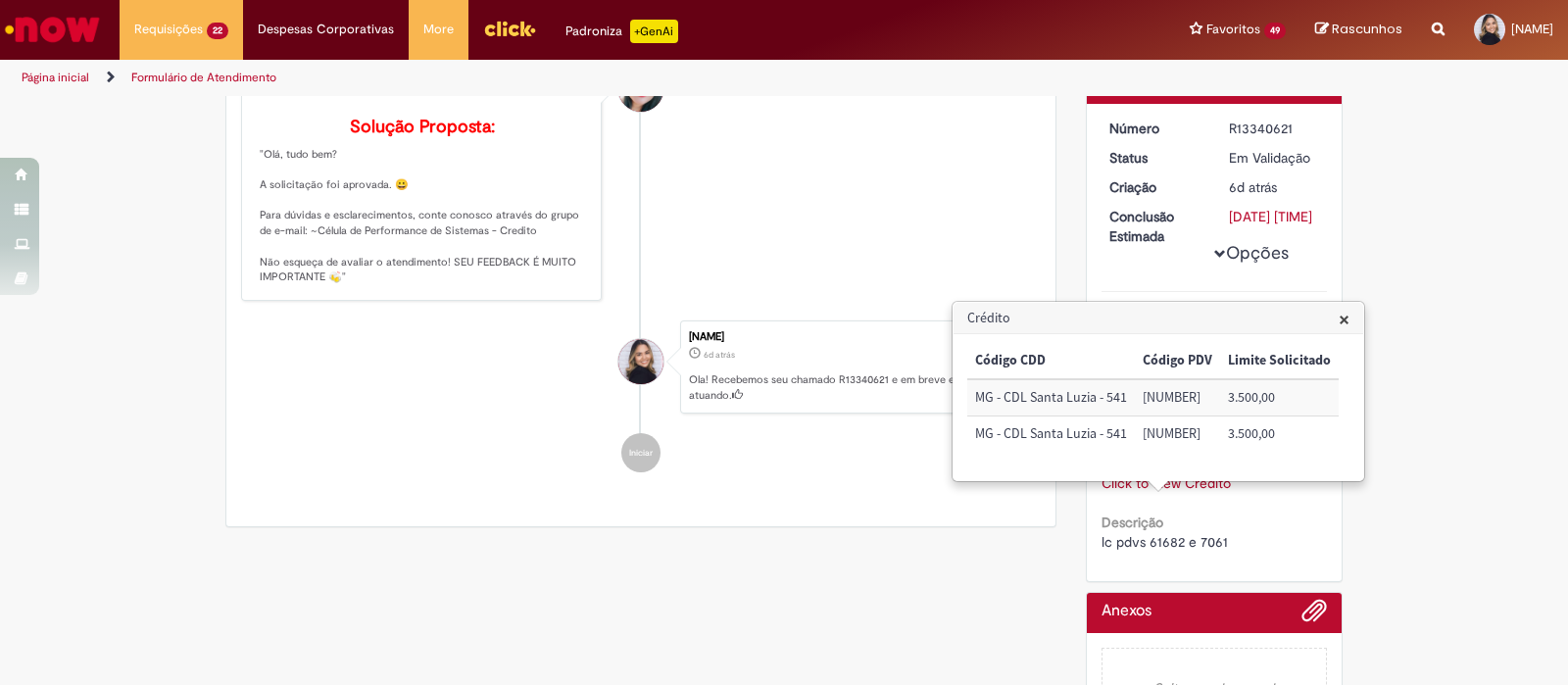 click on "[FIRST] [LAST]
[TIME_AGO] [TIME_AGO]     Comentários adicionais
Solução Proposta:
"Olá, tudo bem?
A solicitação foi aprovada. 😀
Para dúvidas e esclarecimentos, conte conosco através do grupo de e-mail: ~Célula de Performance de Sistemas - Credito
Não esqueça de avaliar o atendimento! SEU FEEDBACK É MUITO IMPORTANTE 🍻"" at bounding box center (641, 174) 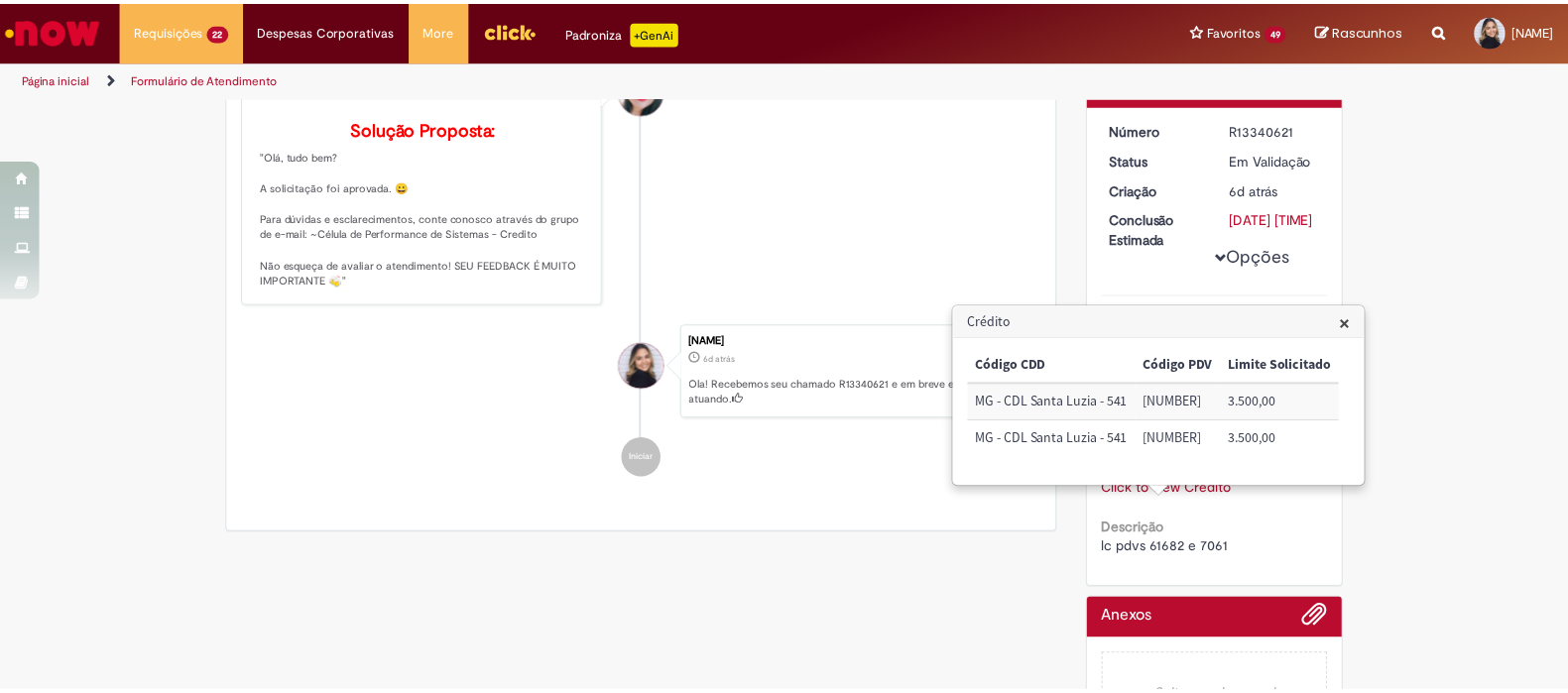 scroll, scrollTop: 0, scrollLeft: 0, axis: both 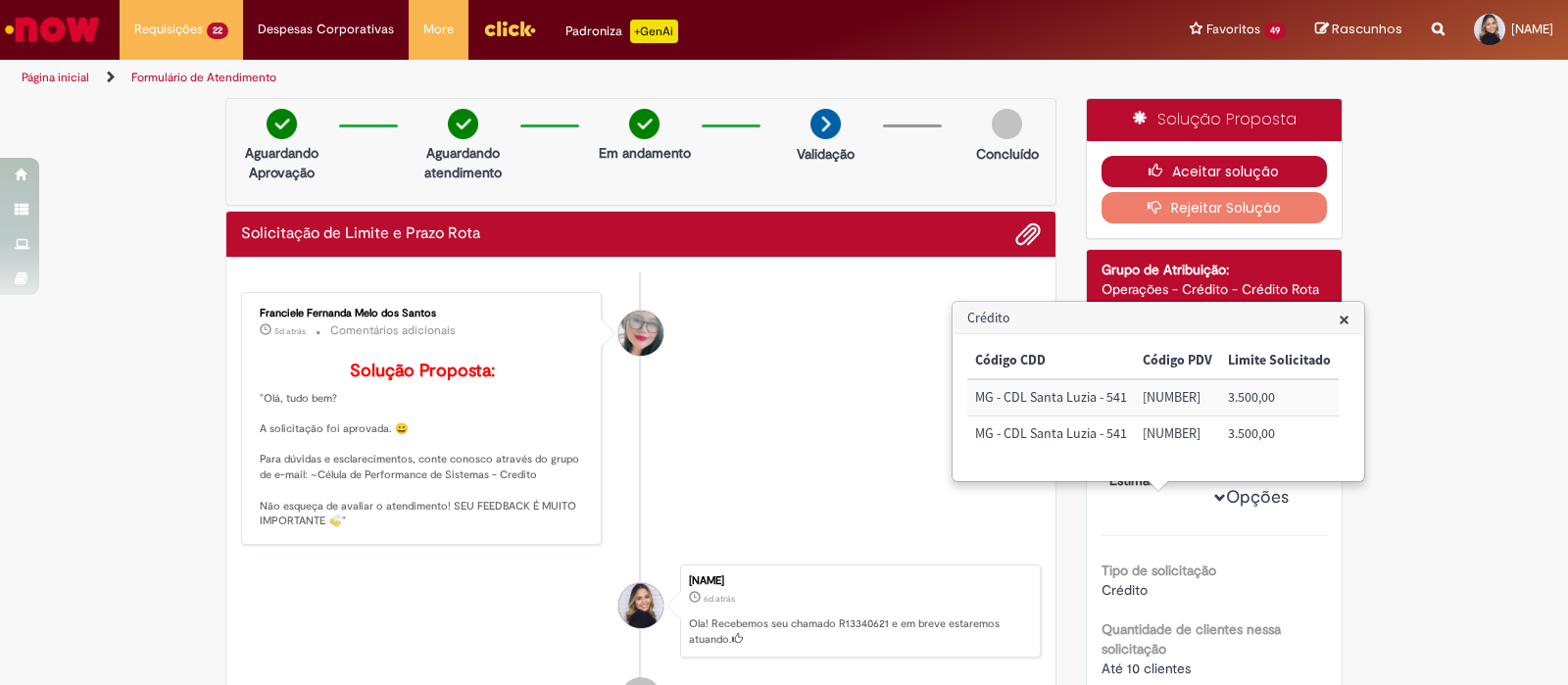 click on "Aceitar solução" at bounding box center [1214, 171] 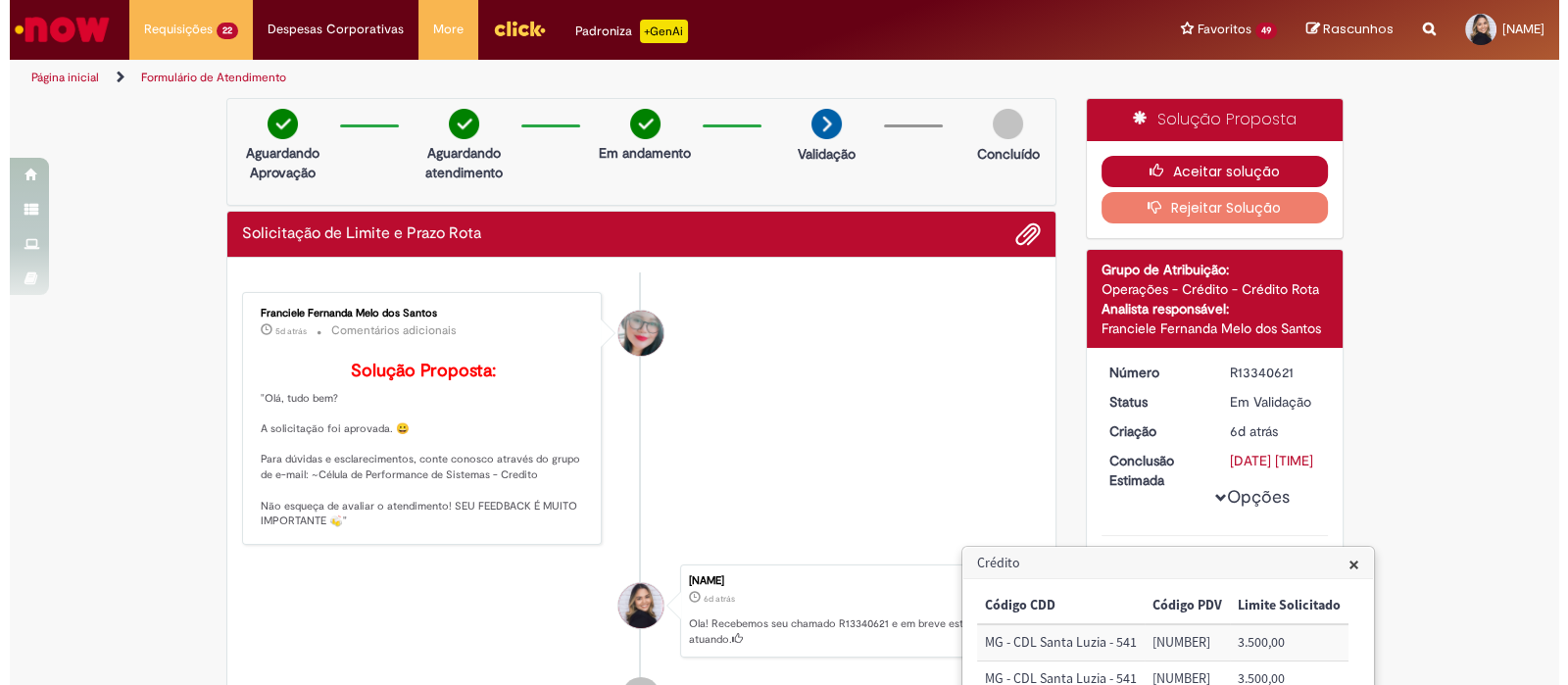 scroll, scrollTop: 122, scrollLeft: 0, axis: vertical 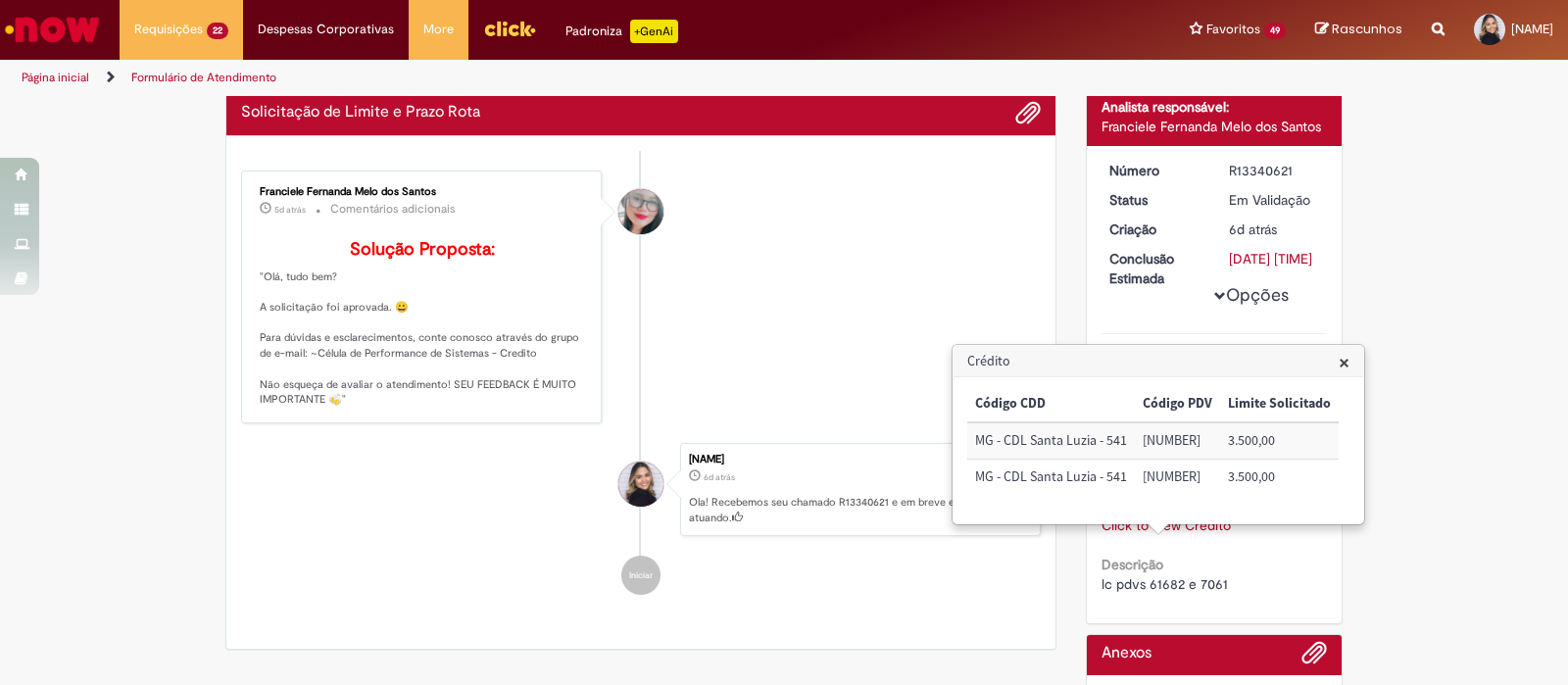 click on "Verificar Código de Barras
Aguardando Aprovação
Aguardando atendimento
Em andamento
Validação
Concluído
Solicitação de Limite e Prazo Rota
Enviar
Franciele Fernanda Melo dos Santos
5d atrás 5 dias atrás     Comentários adicionais
Solução Proposta:" at bounding box center [784, 386] 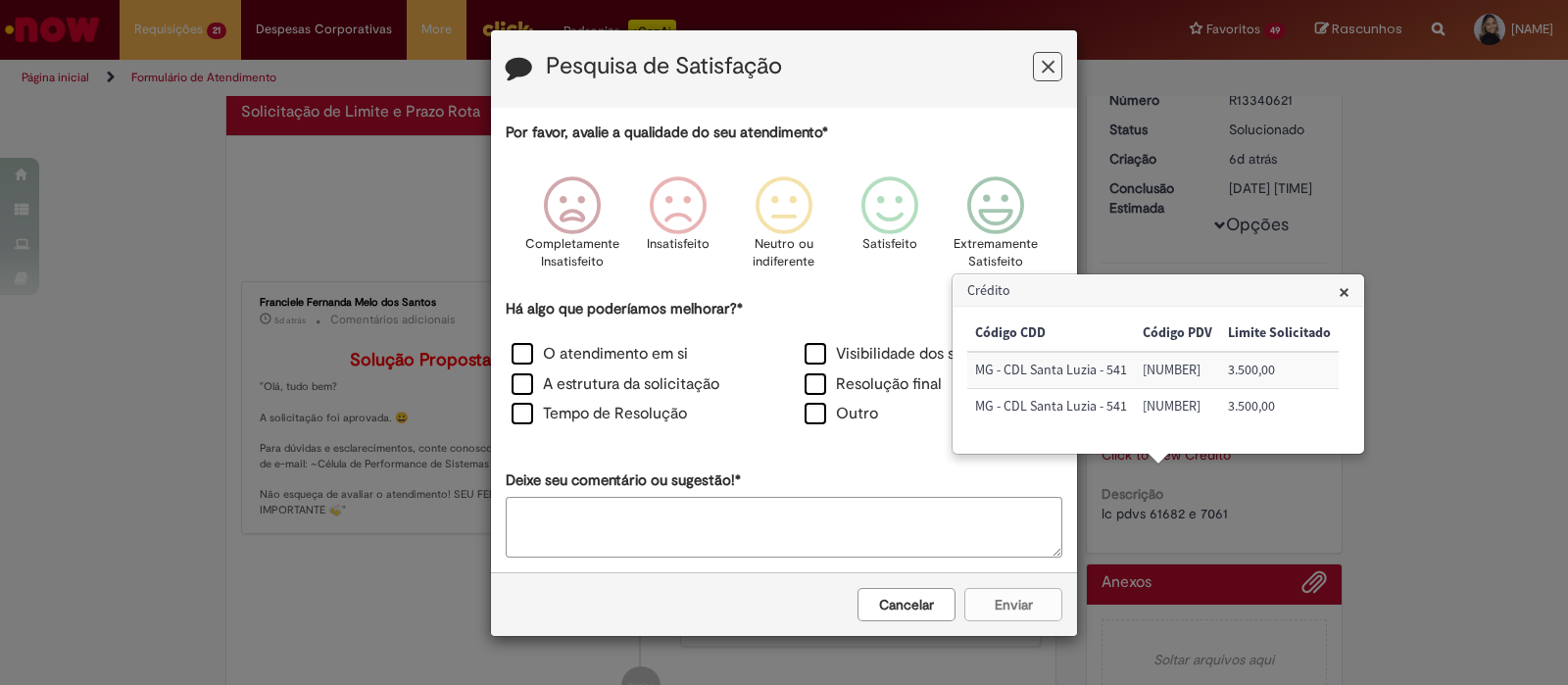 click on "[NUMBER]" at bounding box center [1177, 369] 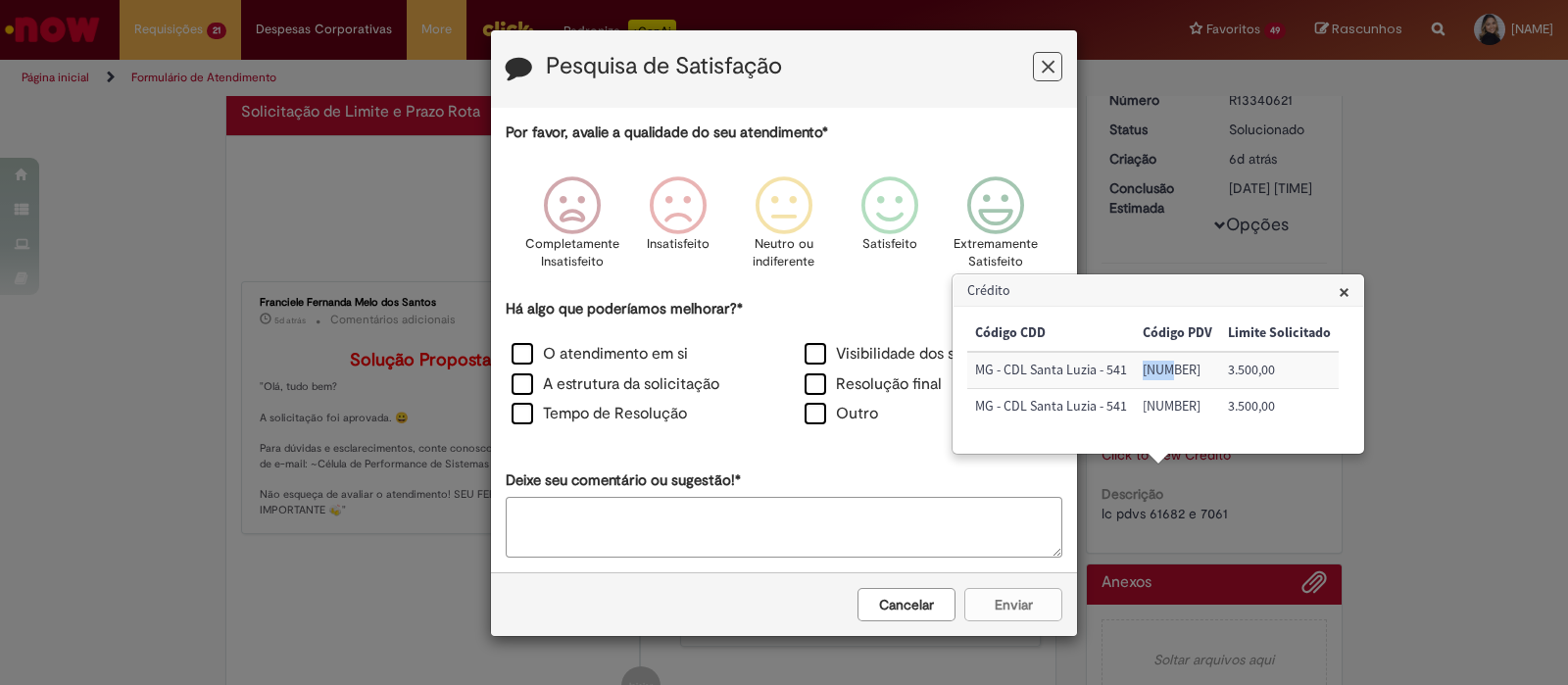click on "[NUMBER]" at bounding box center (1177, 369) 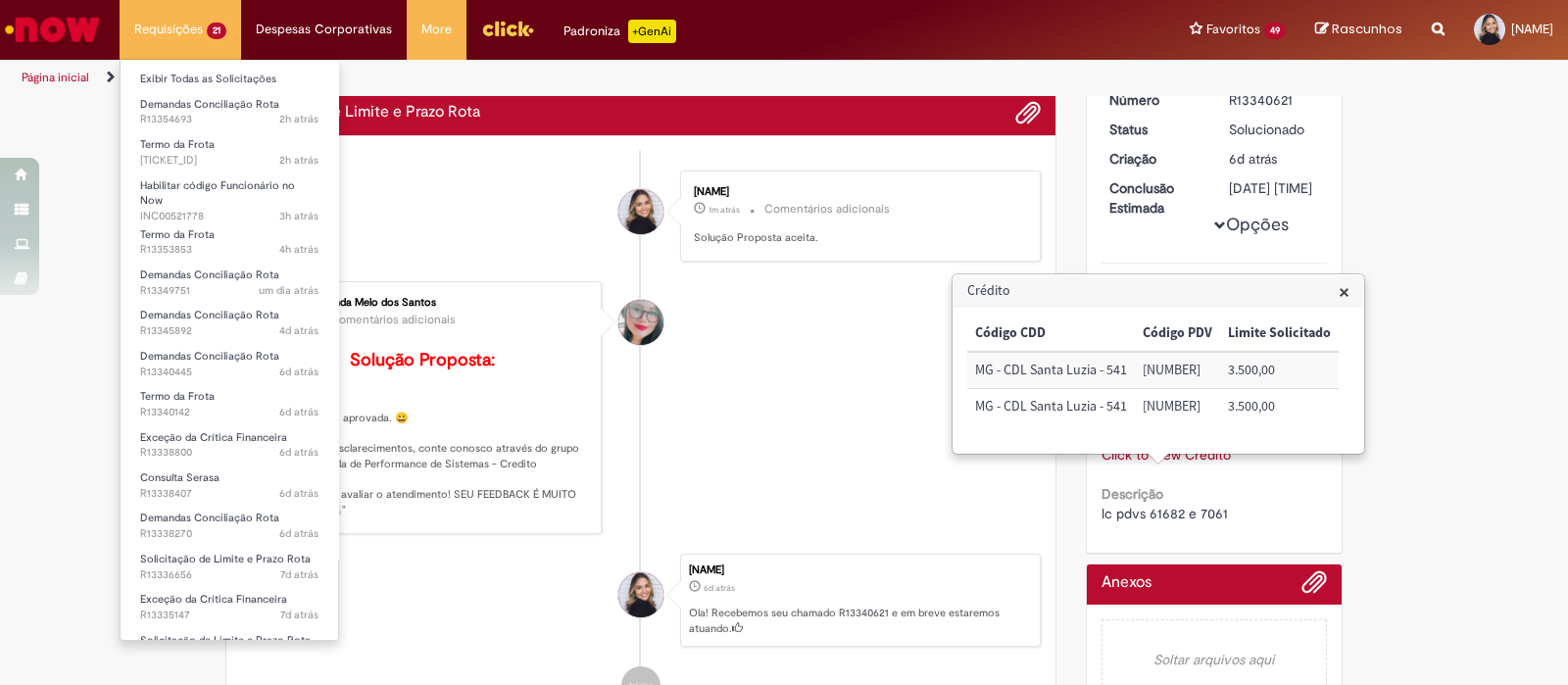 click on "Requisições   21
Exibir Todas as Solicitações
Demandas Conciliação Rota
[TIME_AGO] [TIME_AGO]  [TICKET_ID]
Termo da Frota
[TIME_AGO] [TIME_AGO]  [TICKET_ID]
Habilitar código Funcionário no Now
[TIME_AGO] [TIME_AGO]  [TICKET_ID]
Termo da Frota
[TIME_AGO] [TIME_AGO]  [TICKET_ID]
Demandas Conciliação Rota
[TIME_AGO] [TIME_AGO]  [TICKET_ID]
Demandas Conciliação Rota
[TIME_AGO] [TIME_AGO]  [TICKET_ID]
Demandas Conciliação Rota
[TIME_AGO] [TIME_AGO]  [TICKET_ID]
Termo da Frota
[TIME_AGO] [TIME_AGO]  [TICKET_ID]
Exceção da Crítica Financeira
[TIME_AGO] [TIME_AGO]  [TICKET_ID]
Consulta Serasa
[TIME_AGO] [TIME_AGO]  [TICKET_ID]
Demandas Conciliação Rota
[TIME_AGO] [TIME_AGO]  [TICKET_ID]" at bounding box center [180, 29] 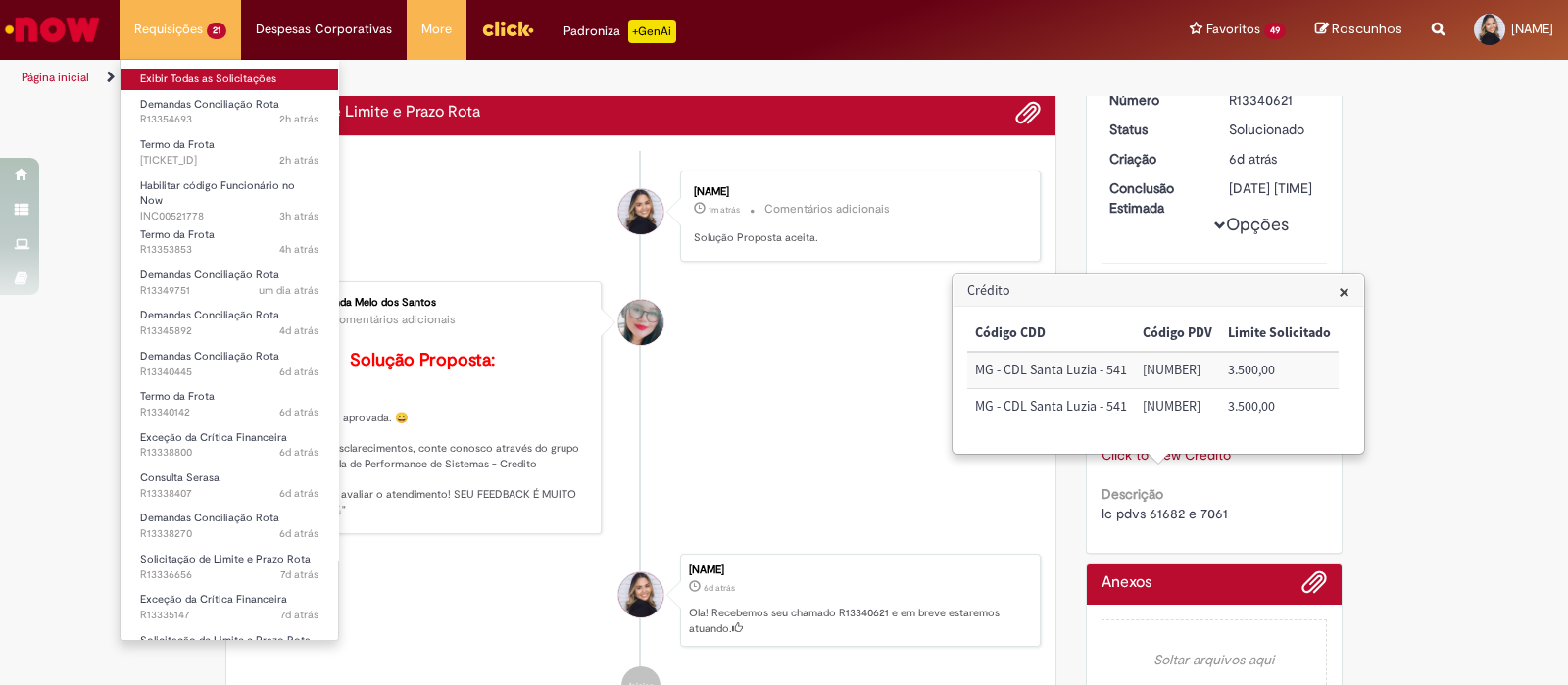 click on "Exibir Todas as Solicitações" at bounding box center [229, 79] 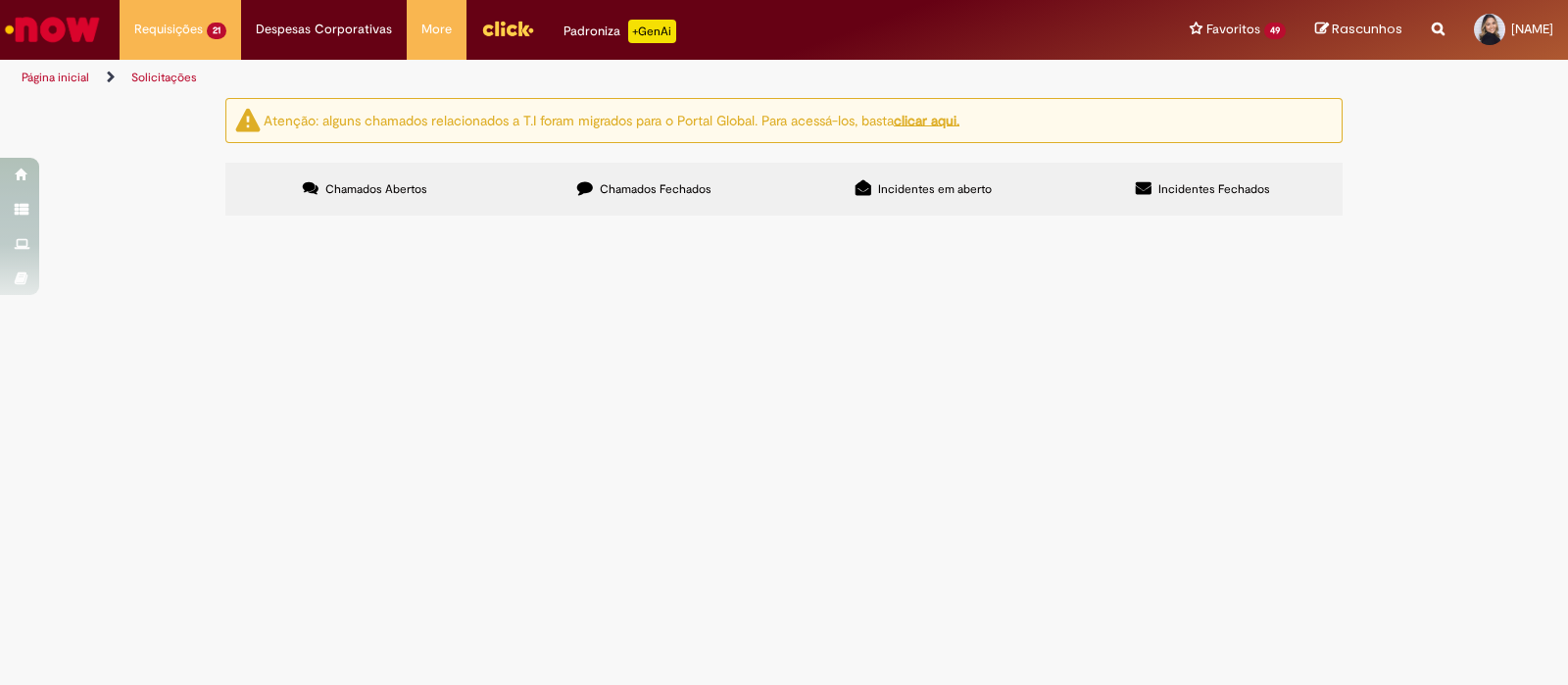 scroll, scrollTop: 244, scrollLeft: 0, axis: vertical 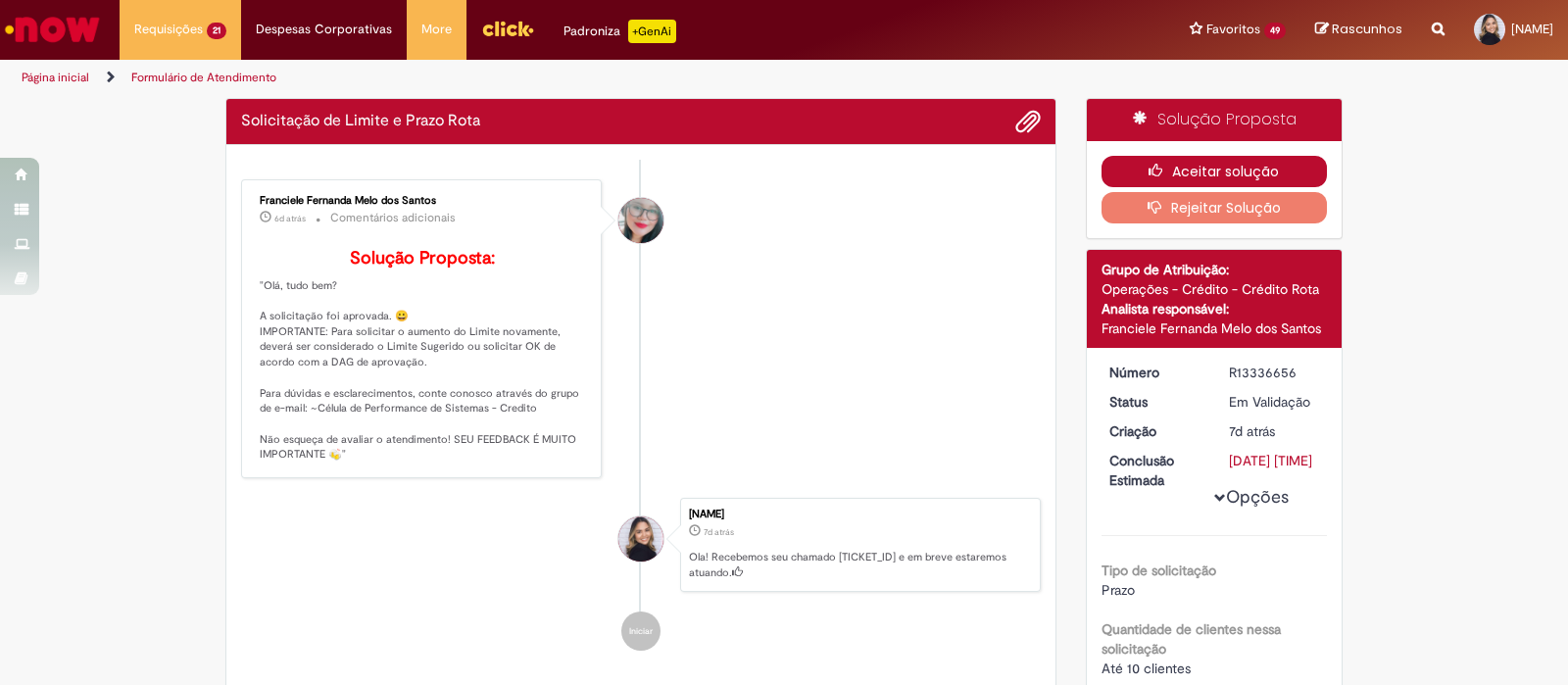 click on "Aceitar solução" at bounding box center [1214, 171] 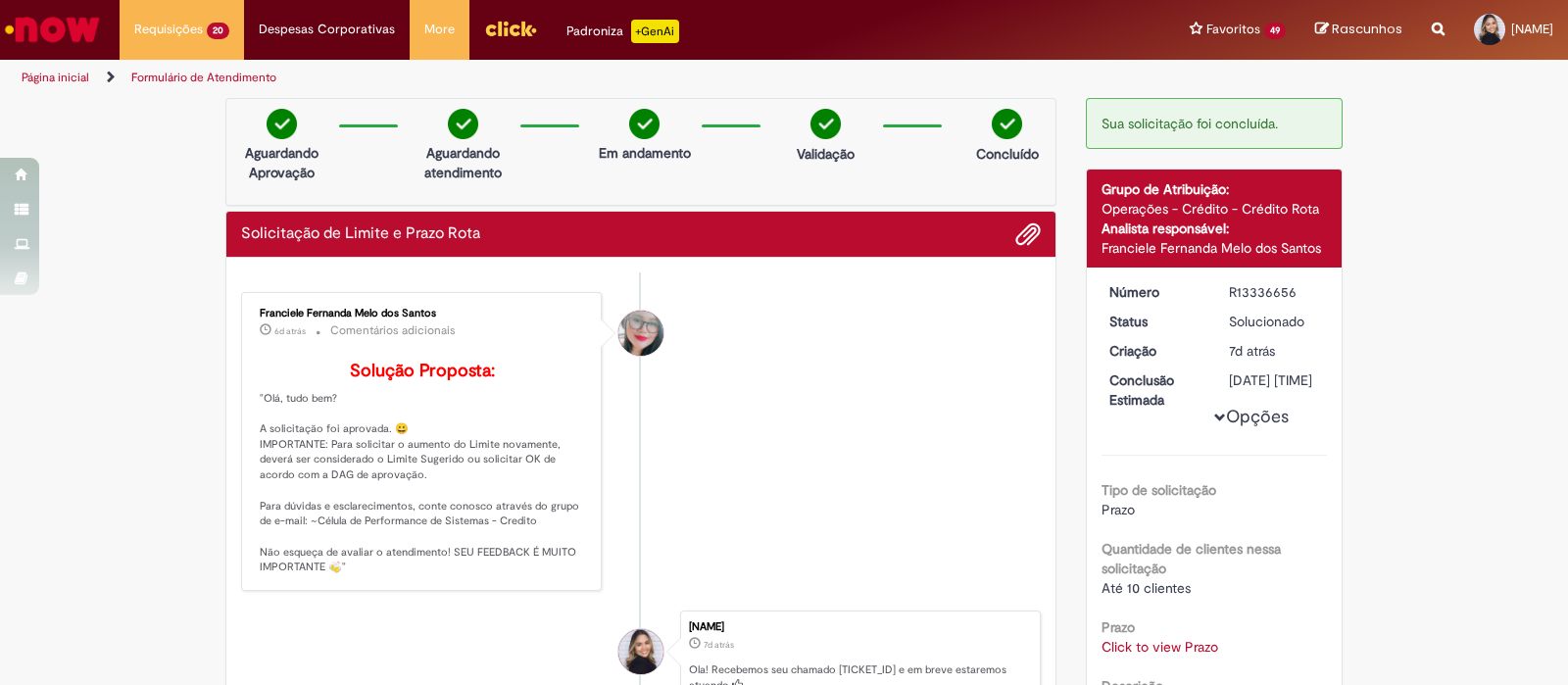 click on "Verificar Código de Barras
Aguardando Aprovação
Aguardando atendimento
Em andamento
Validação
Concluído
Solicitação de Limite e Prazo Rota
Enviar
Franciele Fernanda Melo dos Santos
6d atrás 6 dias atrás     Comentários adicionais
Solução Proposta:" at bounding box center (784, 517) 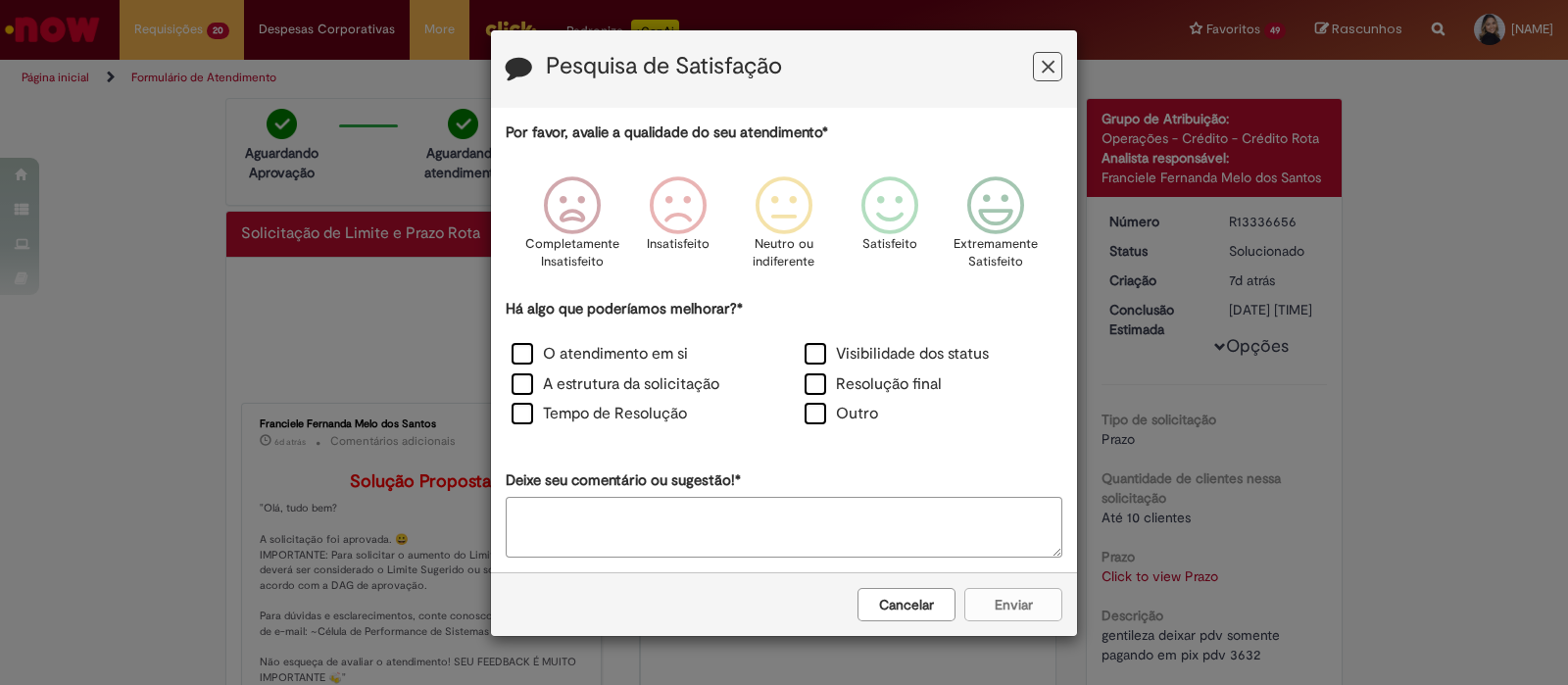 click at bounding box center (1048, 67) 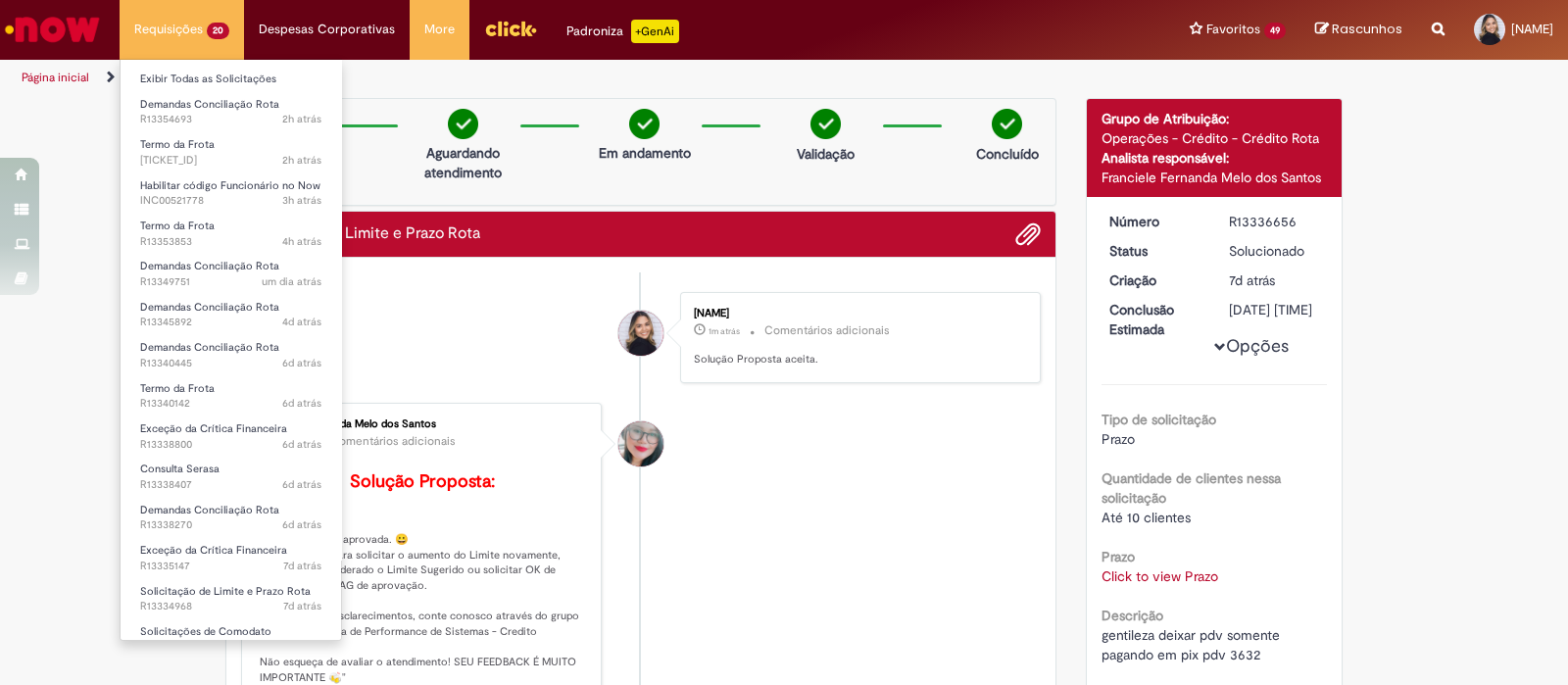 click on "Requisições   20
Exibir Todas as Solicitações
Demandas Conciliação Rota
2h atrás 2 horas atrás  R13354693
Termo da Frota
2h atrás 2 horas atrás  R13354632
Habilitar código Funcionário no Now
3h atrás 3 horas atrás  INC00521778
Termo da Frota
4h atrás 4 horas atrás  R13353853
Demandas Conciliação Rota
um dia atrás um dia atrás  R13349751
Demandas Conciliação Rota
4d atrás 4 dias atrás  R13345892
Demandas Conciliação Rota
6d atrás 6 dias atrás  R13340445
Termo da Frota
6d atrás 6 dias atrás  R13340142
Exceção da Crítica Financeira
6d atrás 6 dias atrás  R13338800
Consulta Serasa
6d atrás 6 dias atrás  R13338407
Demandas Conciliação Rota
6d atrás 6 dias atrás  R13338270" at bounding box center [181, 29] 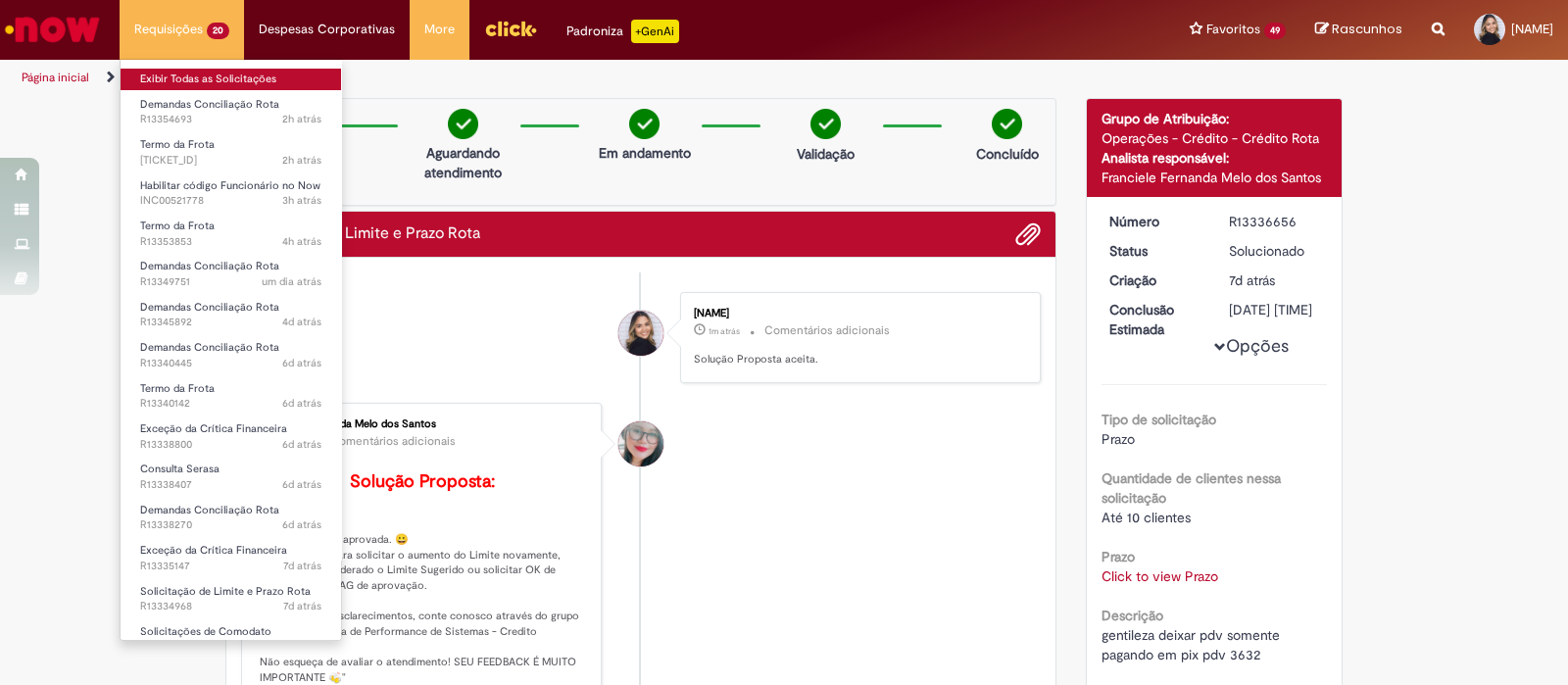 click on "Exibir Todas as Solicitações" at bounding box center [230, 79] 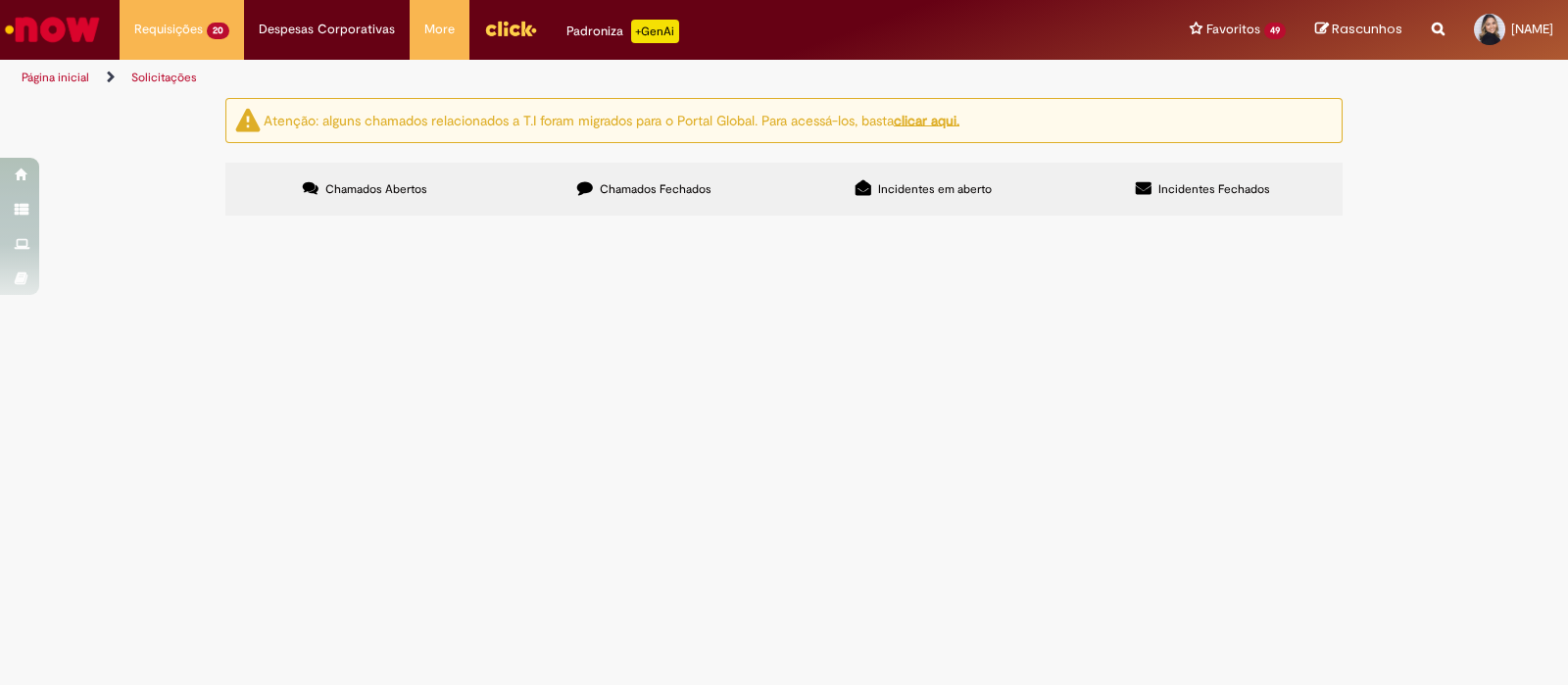 scroll, scrollTop: 367, scrollLeft: 0, axis: vertical 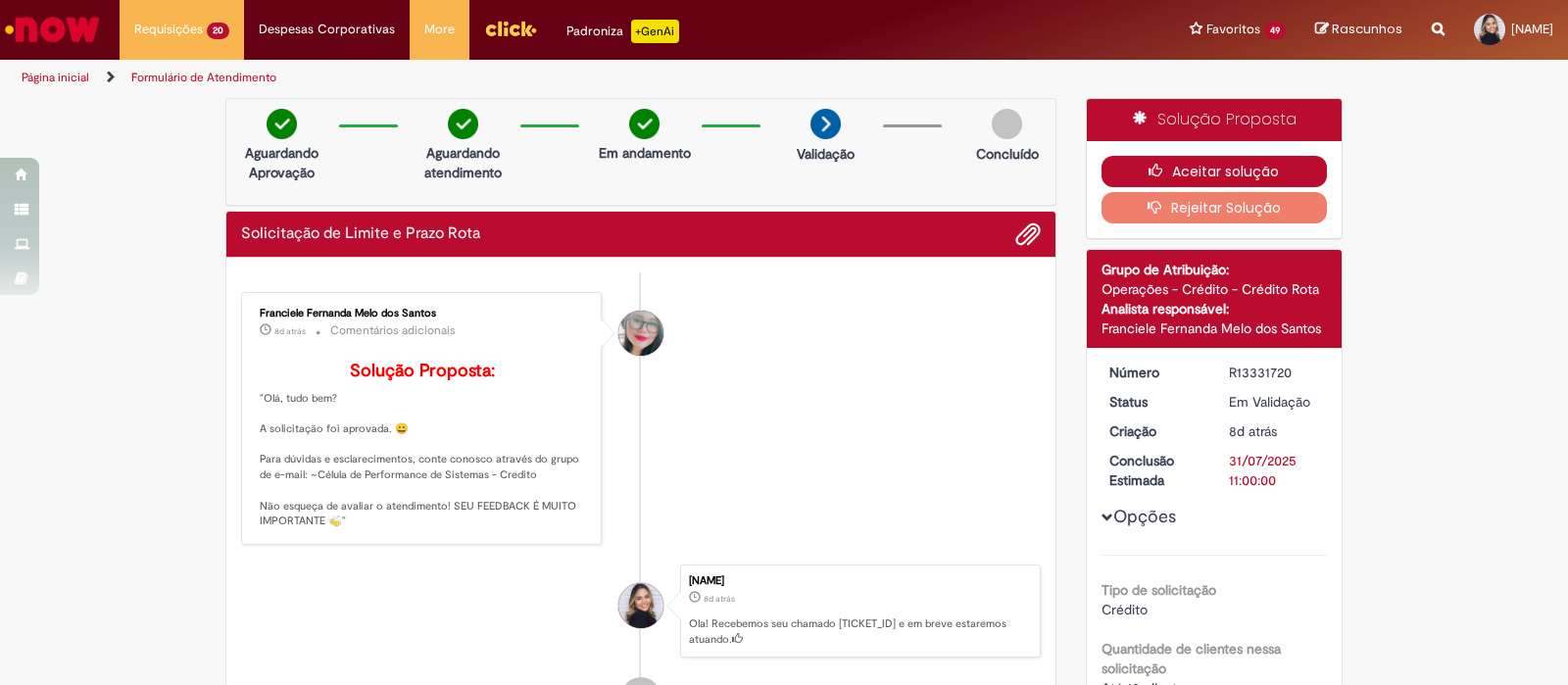 click on "Aceitar solução" at bounding box center [1214, 171] 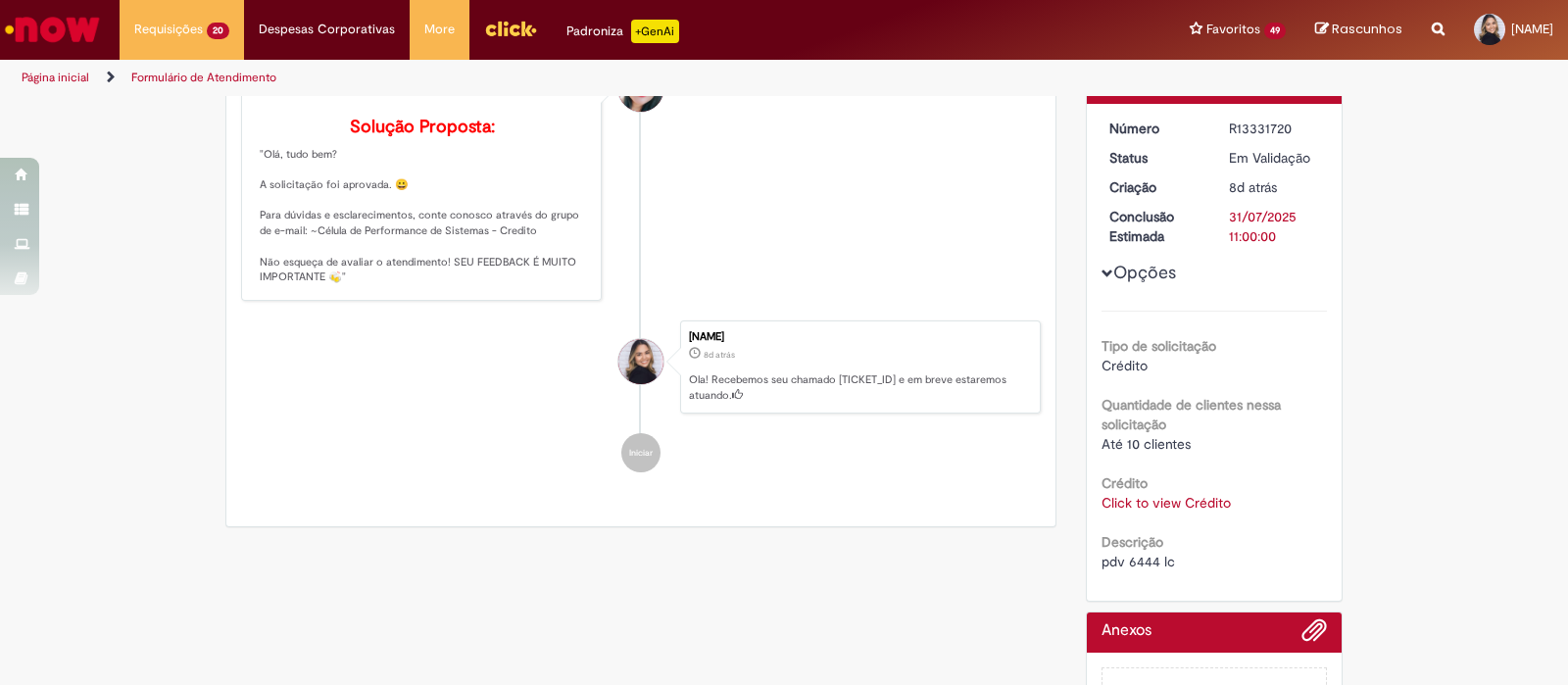 click on "pdv 6444 lc" at bounding box center [1138, 562] 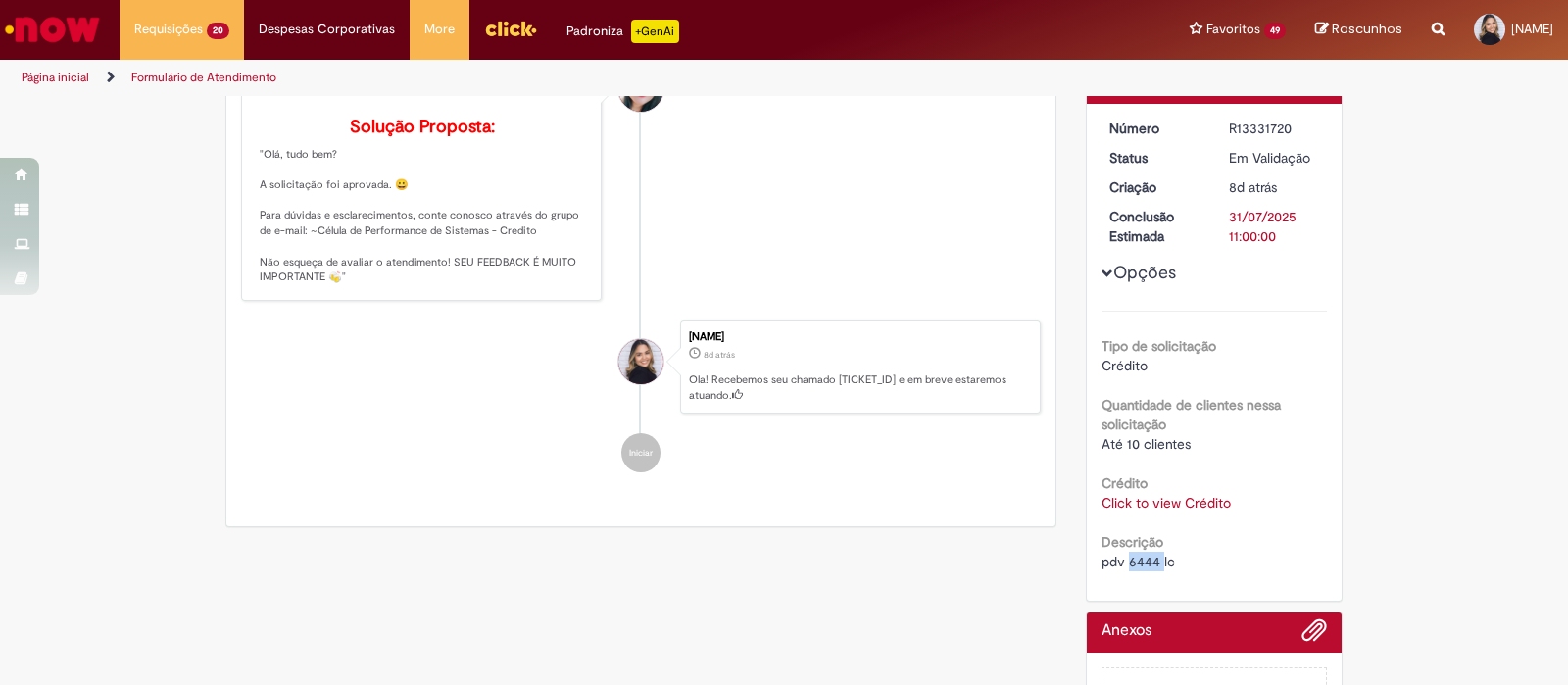 copy on "[NUMBER]" 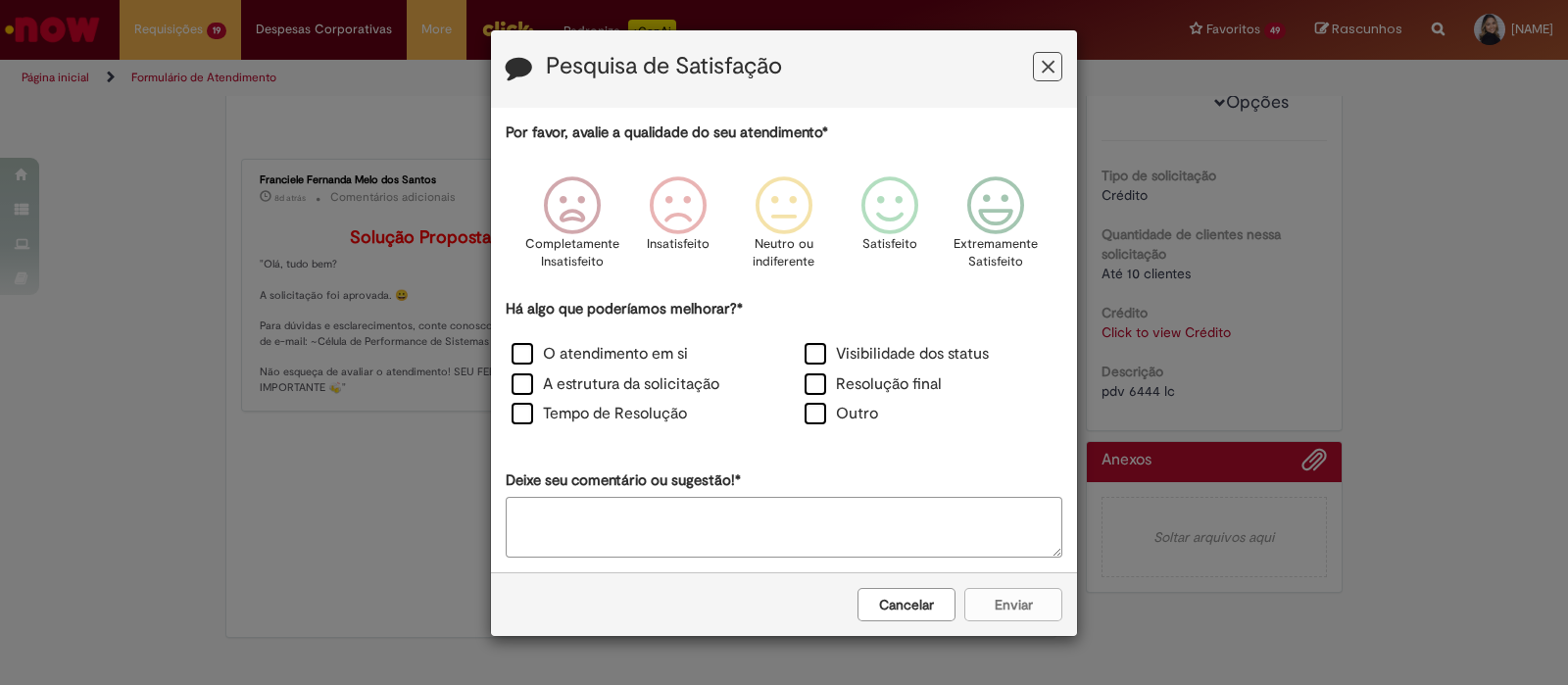 click at bounding box center [1048, 67] 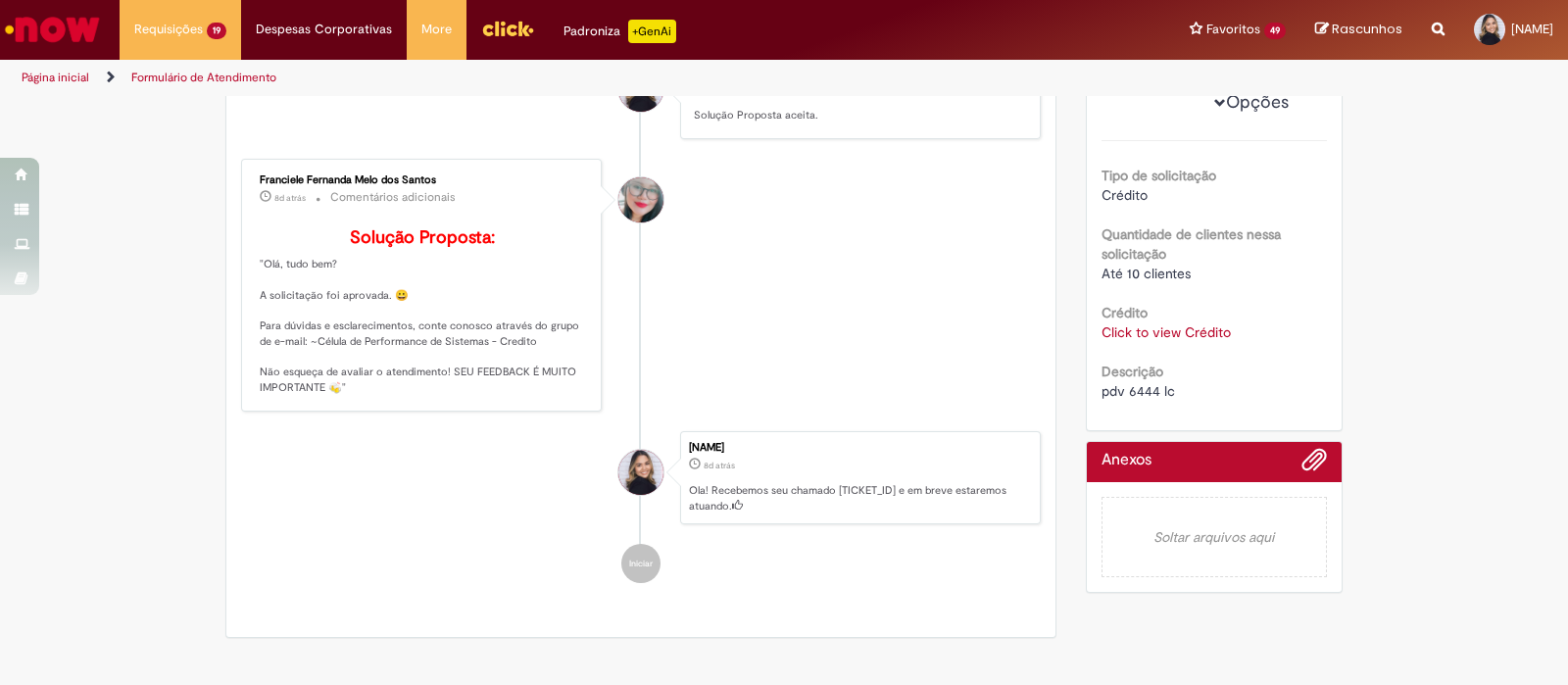scroll, scrollTop: 0, scrollLeft: 0, axis: both 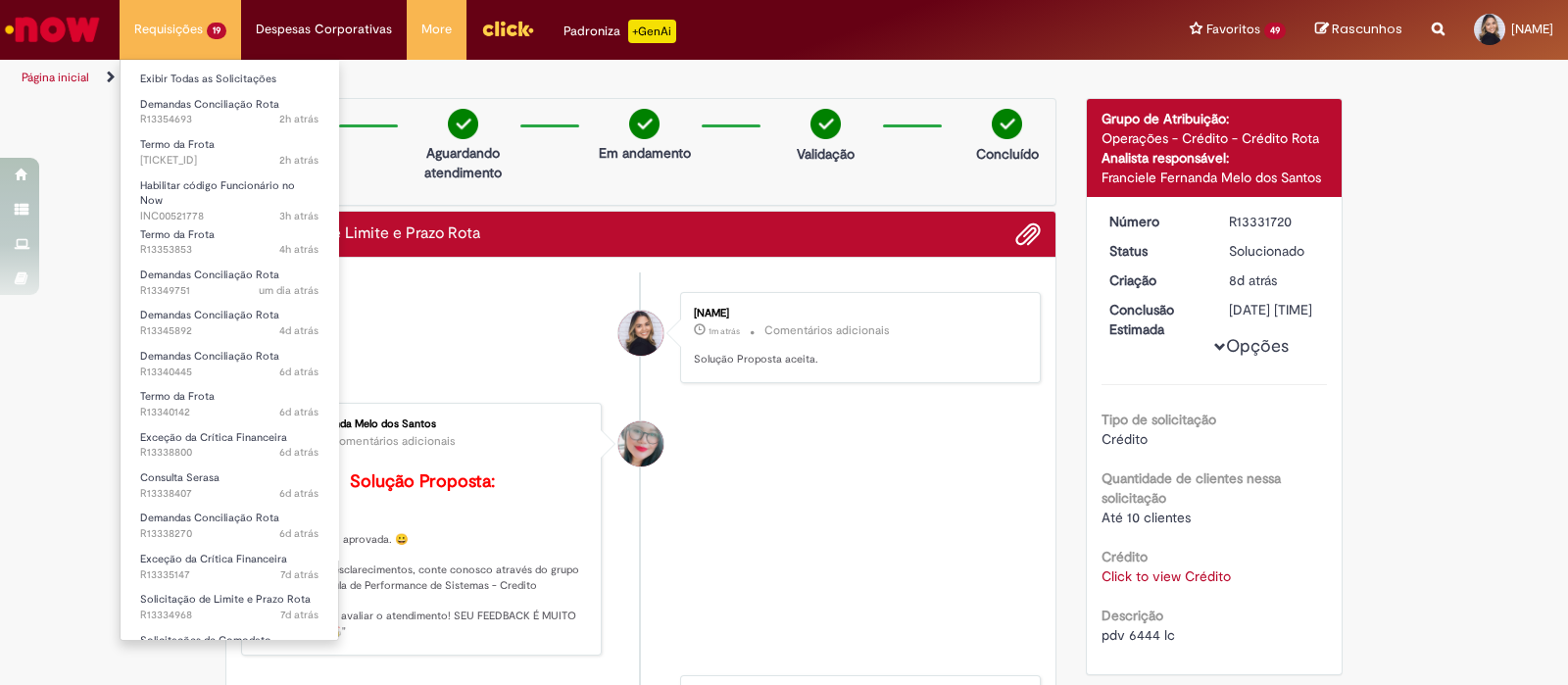 click on "Requisições   19
Exibir Todas as Solicitações
Demandas Conciliação Rota
[TIME_AGO] [TIME_AGO]  [TICKET_ID]
Termo da Frota
[TIME_AGO] [TIME_AGO]  [TICKET_ID]
Habilitar código Funcionário no Now
[TIME_AGO] [TIME_AGO]  [TICKET_ID]
Termo da Frota
[TIME_AGO] [TIME_AGO]  [TICKET_ID]
Demandas Conciliação Rota
[TIME_AGO] [TIME_AGO]  [TICKET_ID]
Demandas Conciliação Rota
[TIME_AGO] [TIME_AGO]  [TICKET_ID]
Demandas Conciliação Rota
[TIME_AGO] [TIME_AGO]  [TICKET_ID]
Termo da Frota
[TIME_AGO] [TIME_AGO]  [TICKET_ID]
Exceção da Crítica Financeira
[TIME_AGO] [TIME_AGO]  [TICKET_ID]
Consulta Serasa
[TIME_AGO] [TIME_AGO]  [TICKET_ID]
Demandas Conciliação Rota
[TIME_AGO] [TIME_AGO]  [TICKET_ID]" at bounding box center [180, 29] 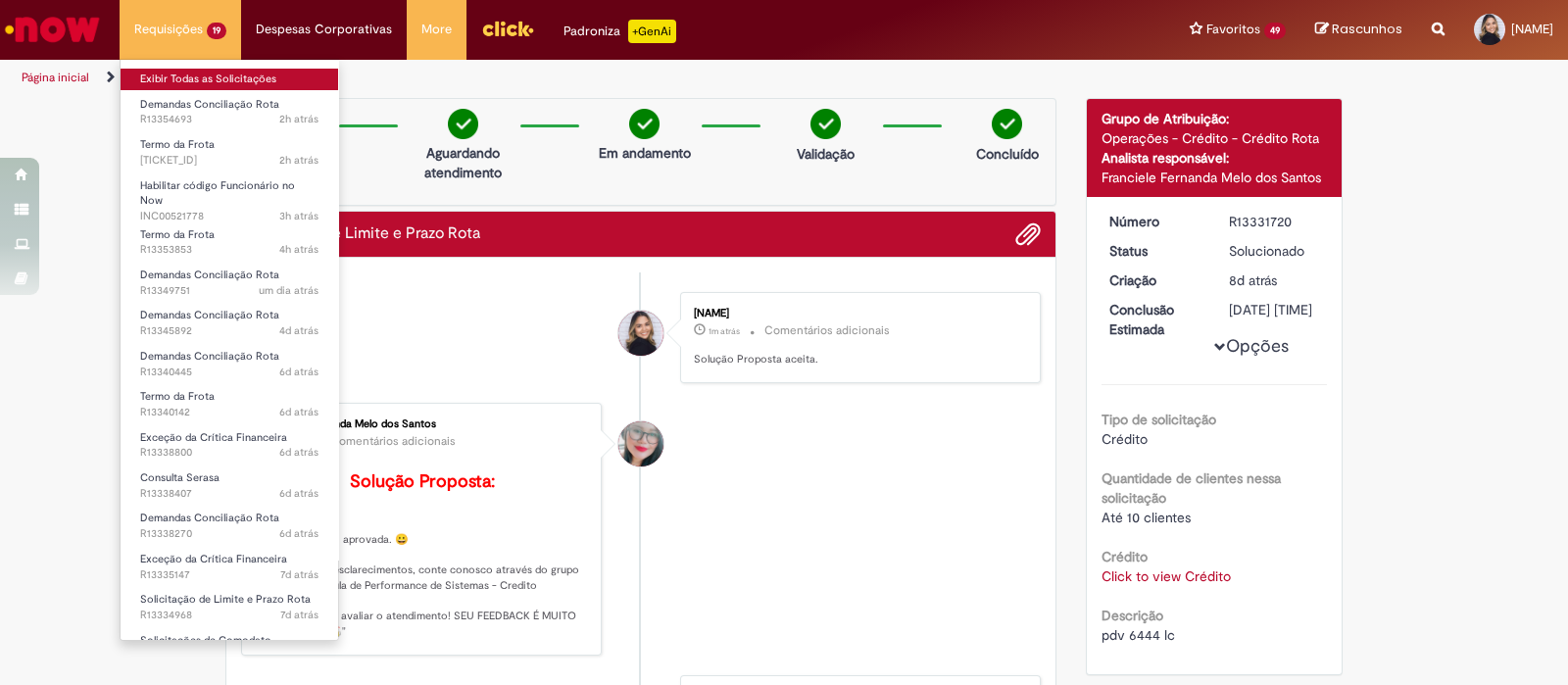 click on "Exibir Todas as Solicitações" at bounding box center [229, 79] 